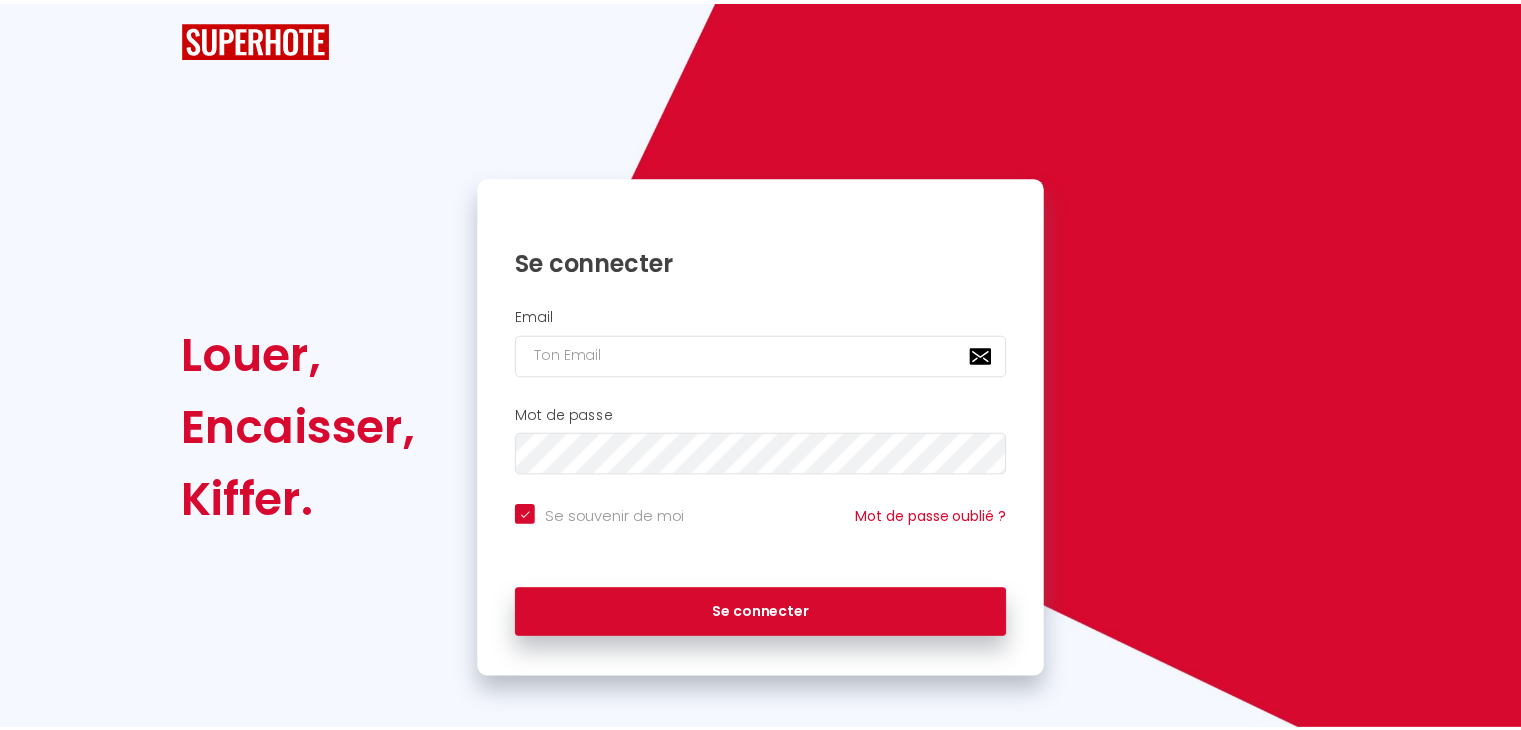 scroll, scrollTop: 0, scrollLeft: 0, axis: both 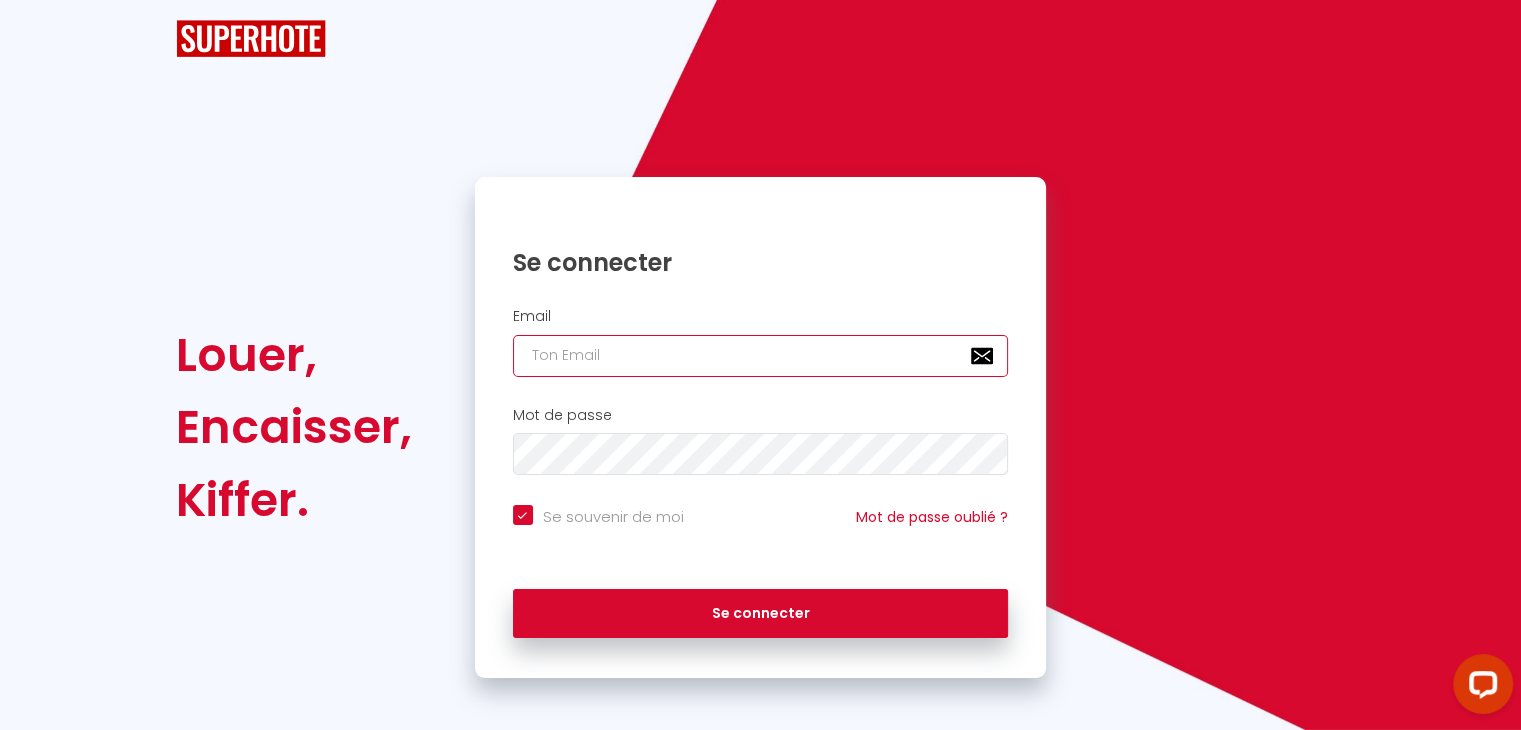click at bounding box center (761, 356) 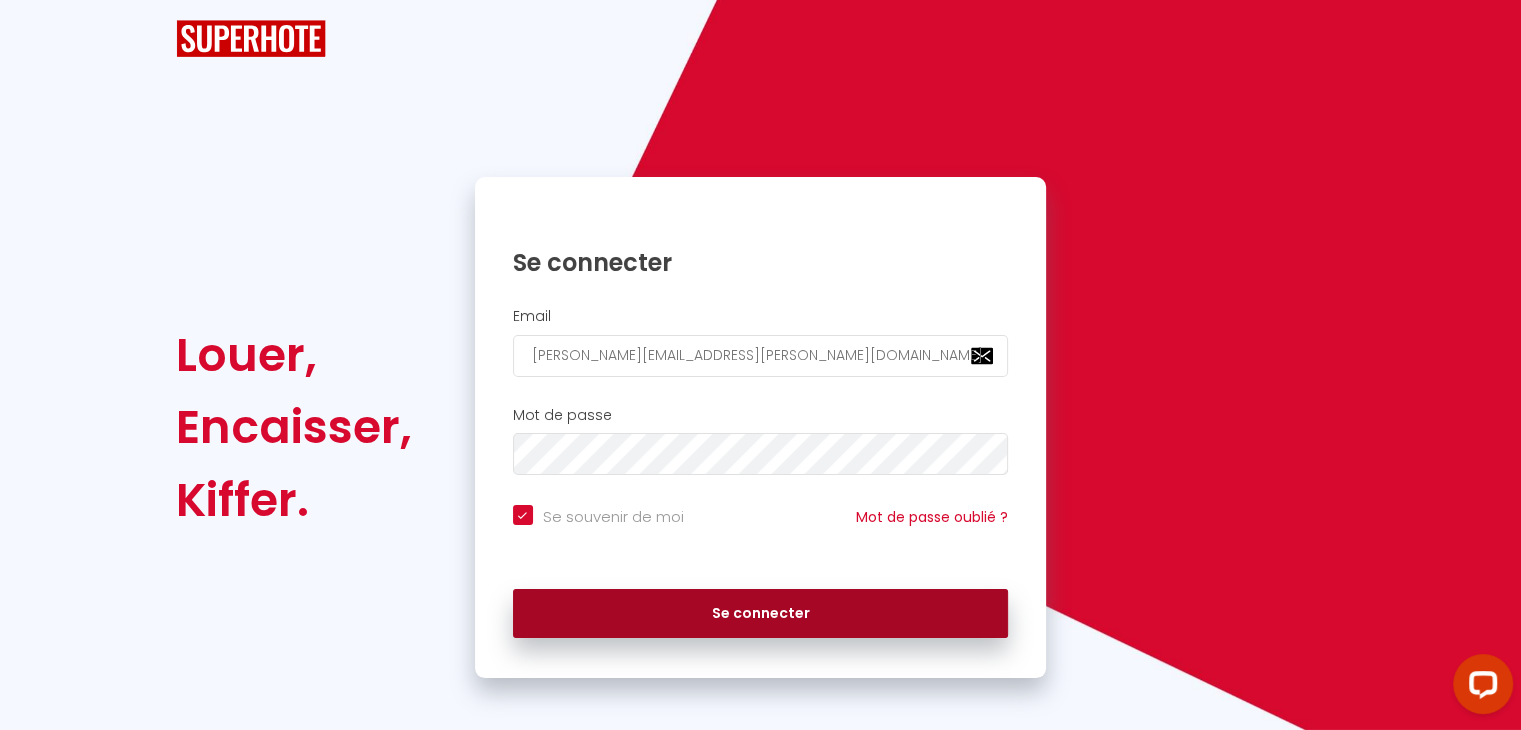 click on "Se connecter" at bounding box center [761, 614] 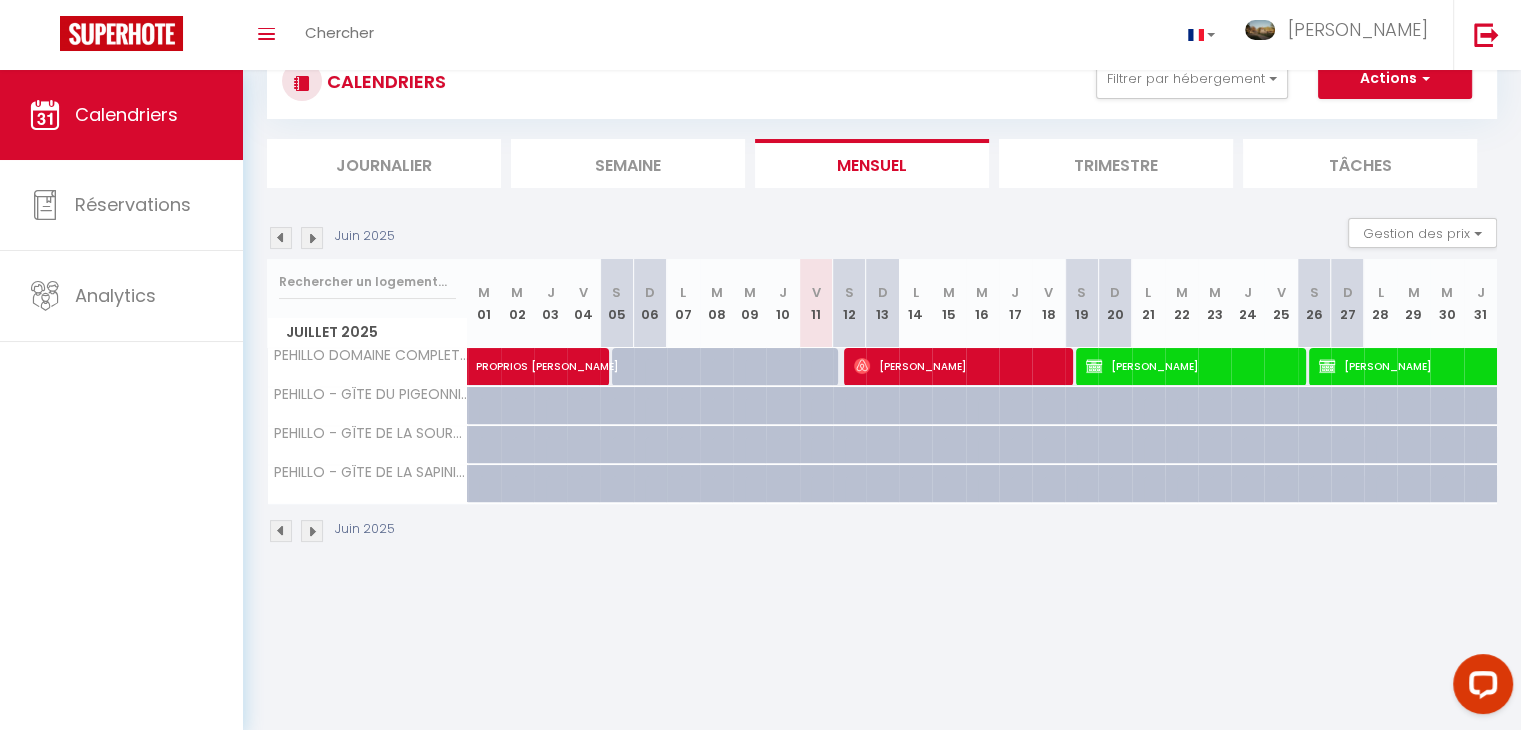 scroll, scrollTop: 70, scrollLeft: 0, axis: vertical 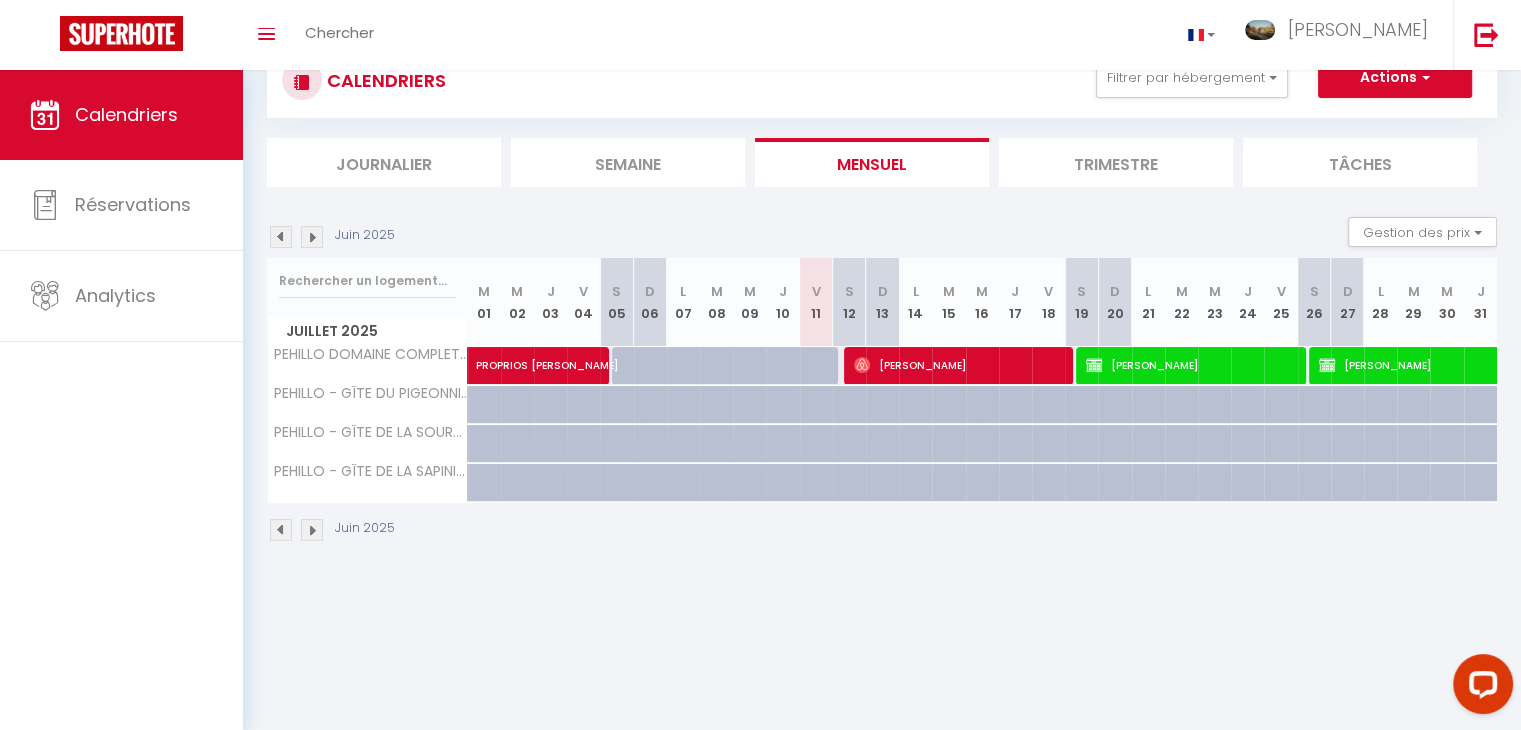 click at bounding box center (312, 530) 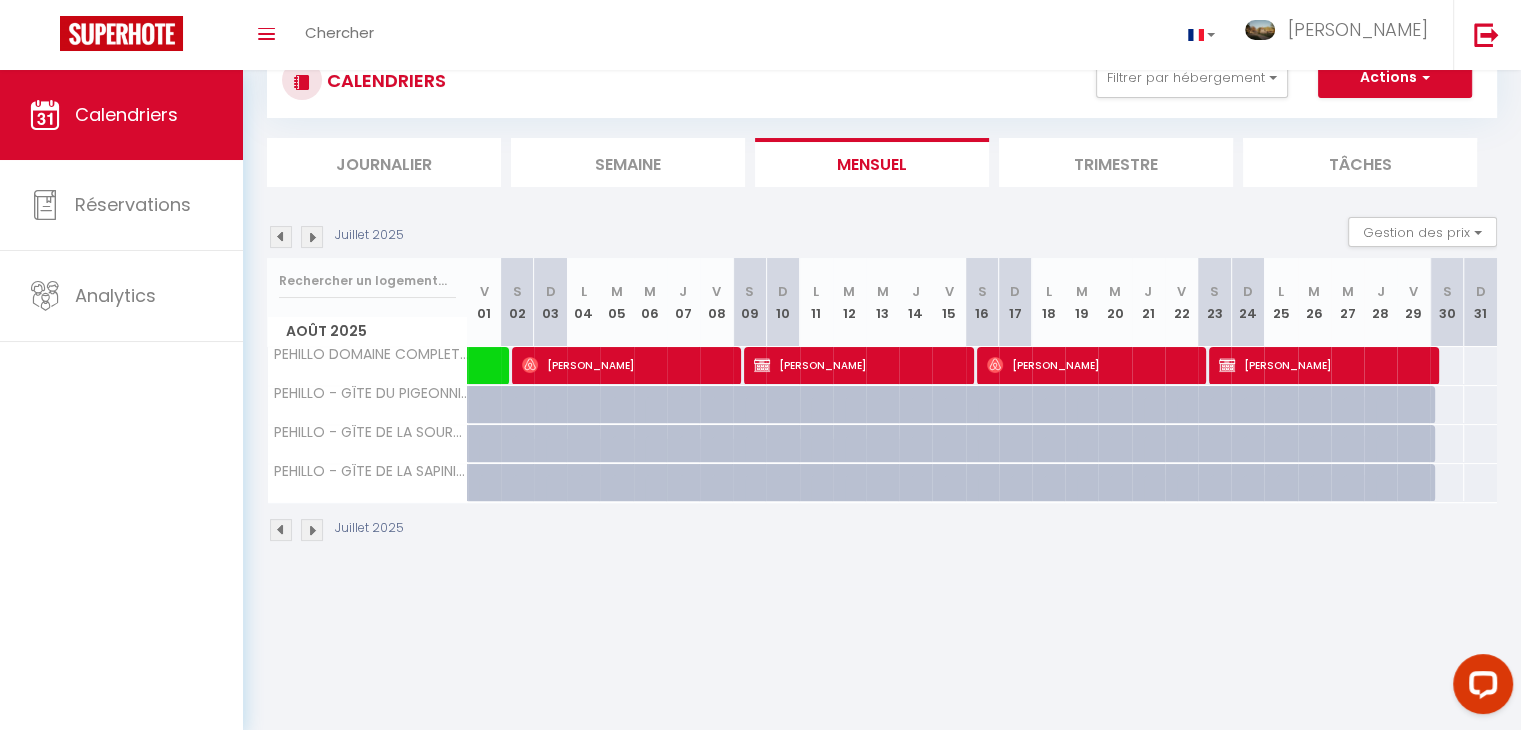 click at bounding box center (281, 530) 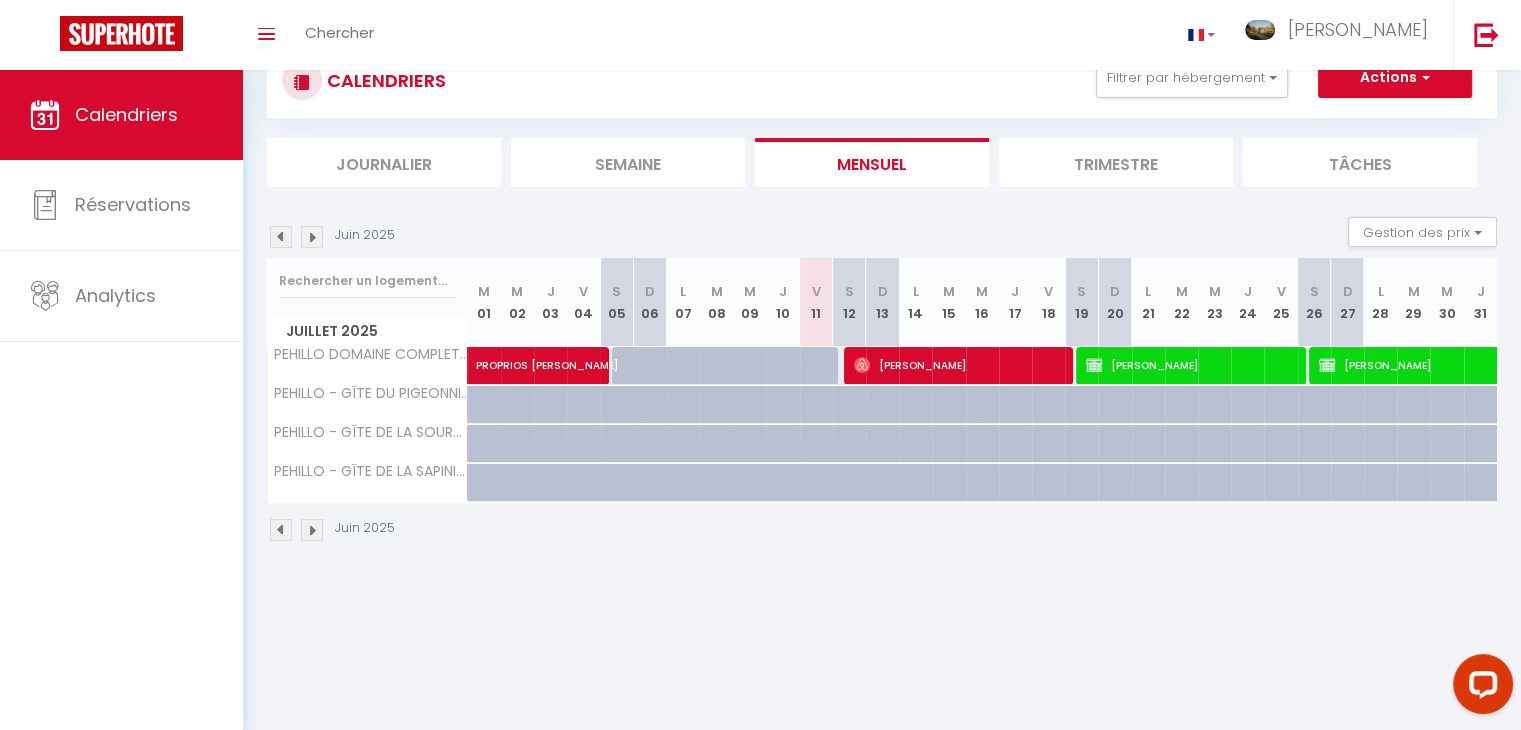 click at bounding box center (312, 530) 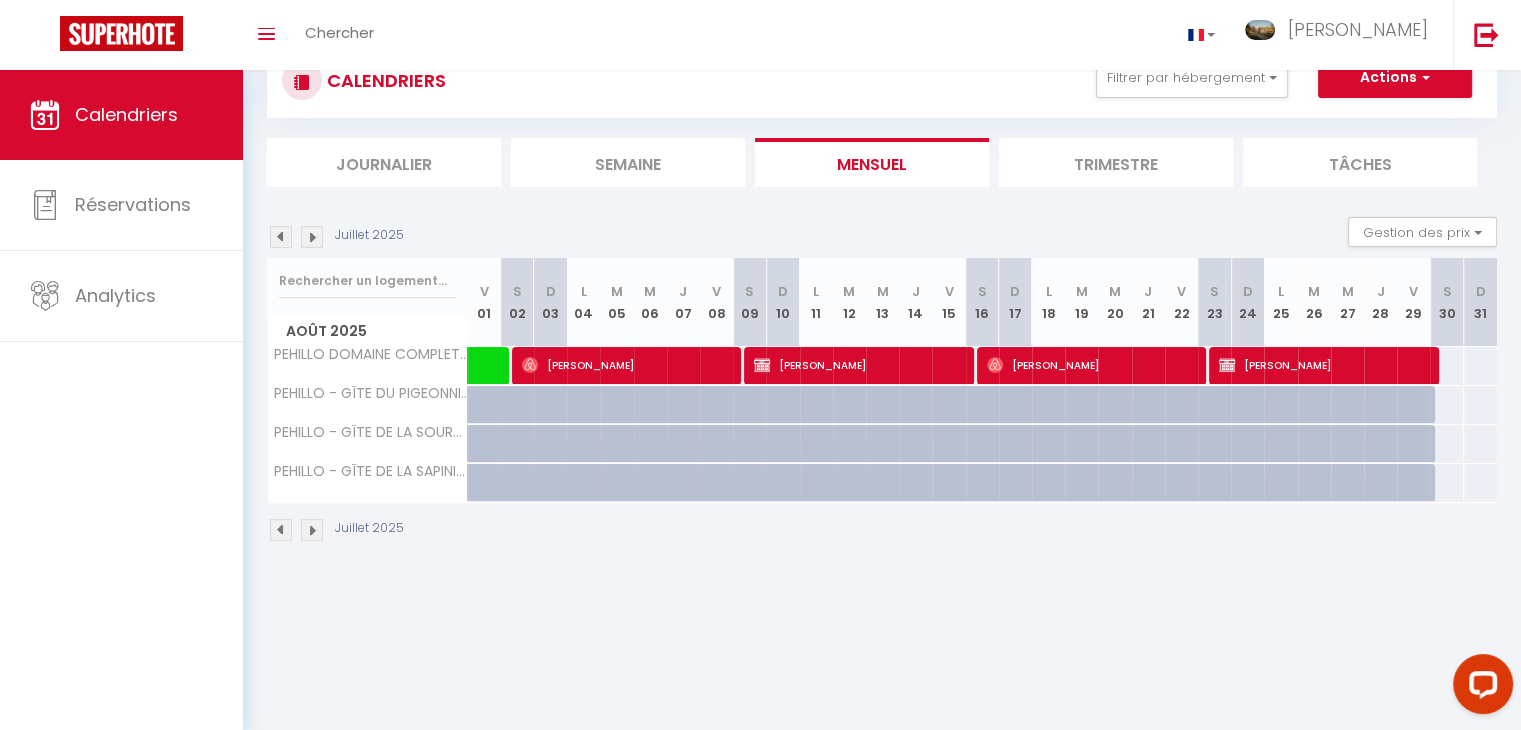 click at bounding box center [312, 530] 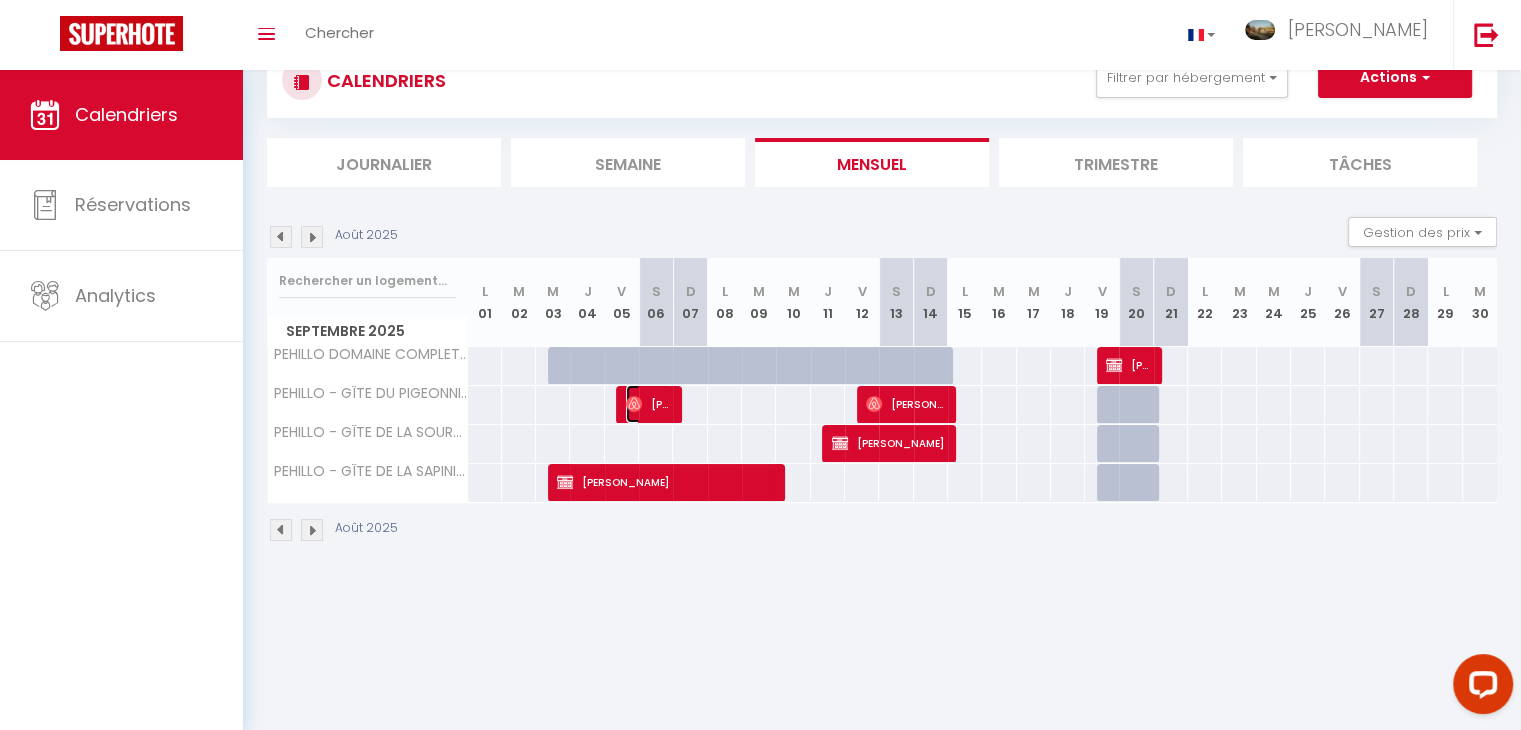 click on "[PERSON_NAME]" at bounding box center (648, 404) 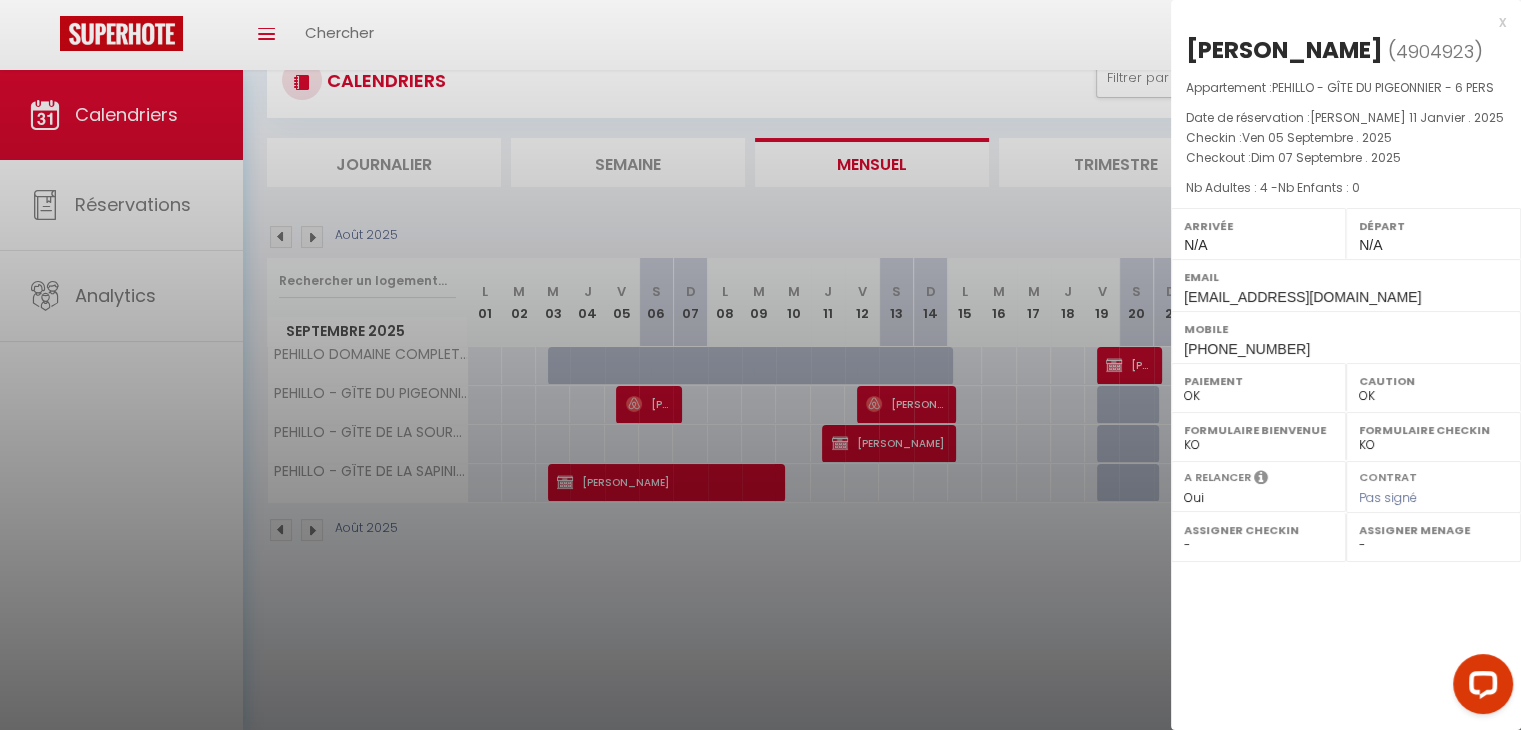 click on "x" at bounding box center [1338, 22] 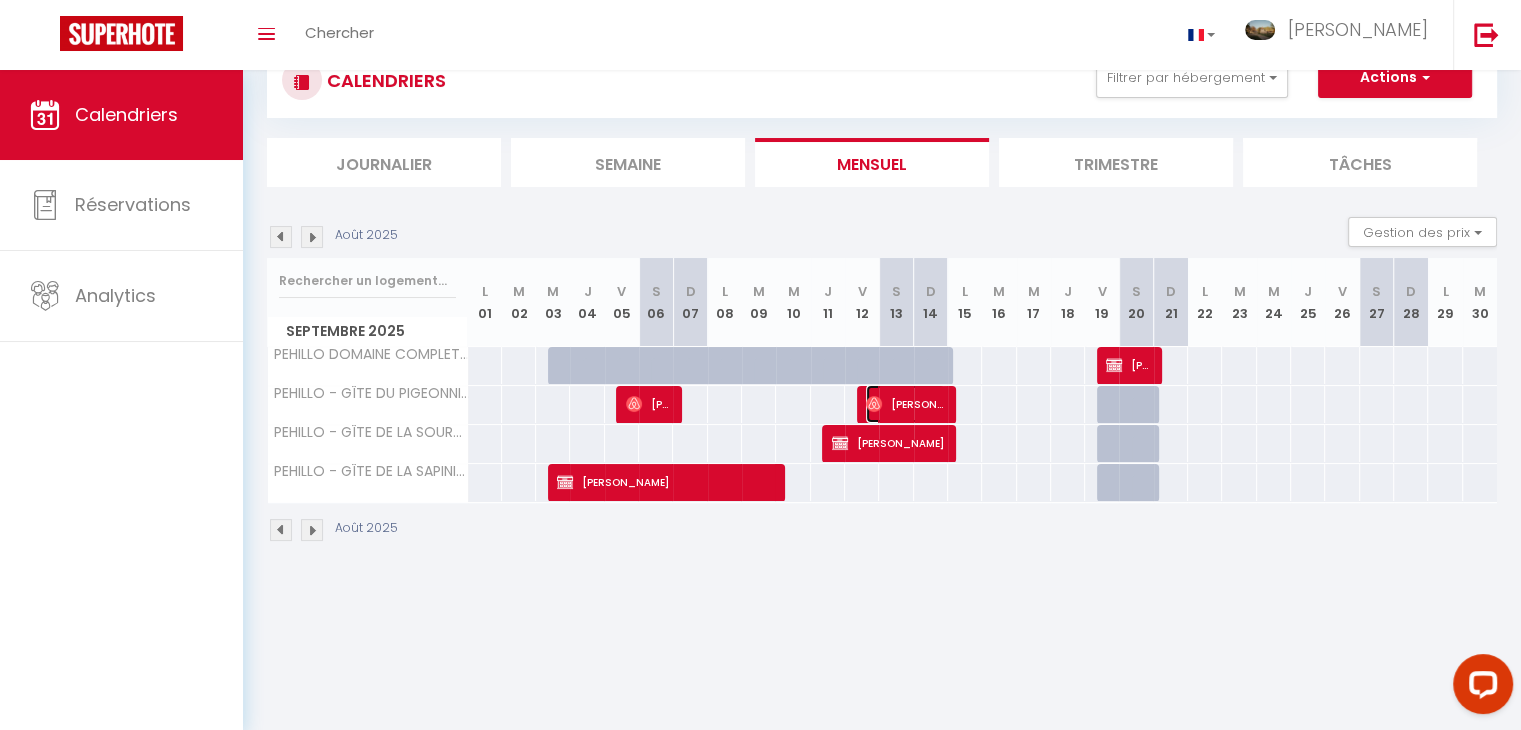 click on "[PERSON_NAME]" at bounding box center [905, 404] 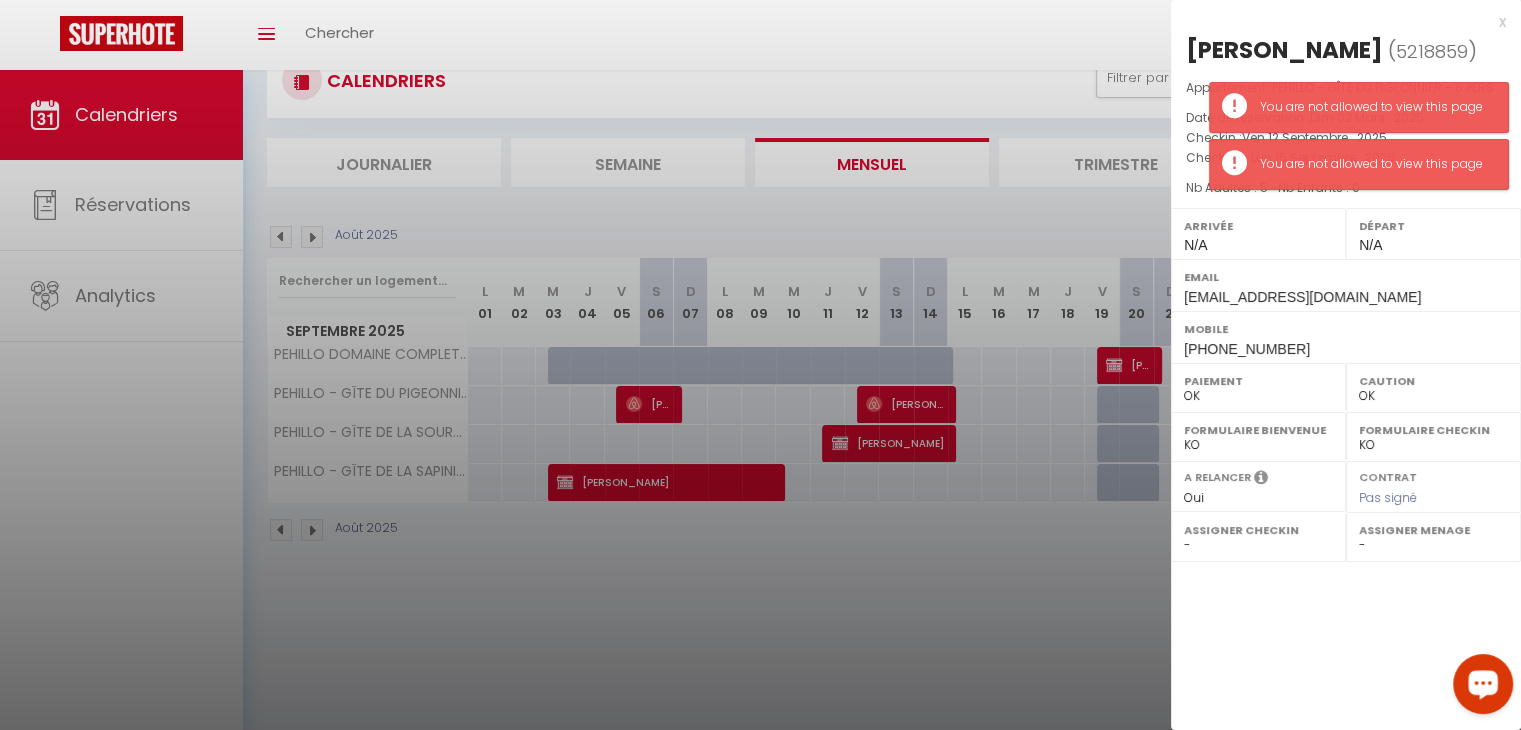 click 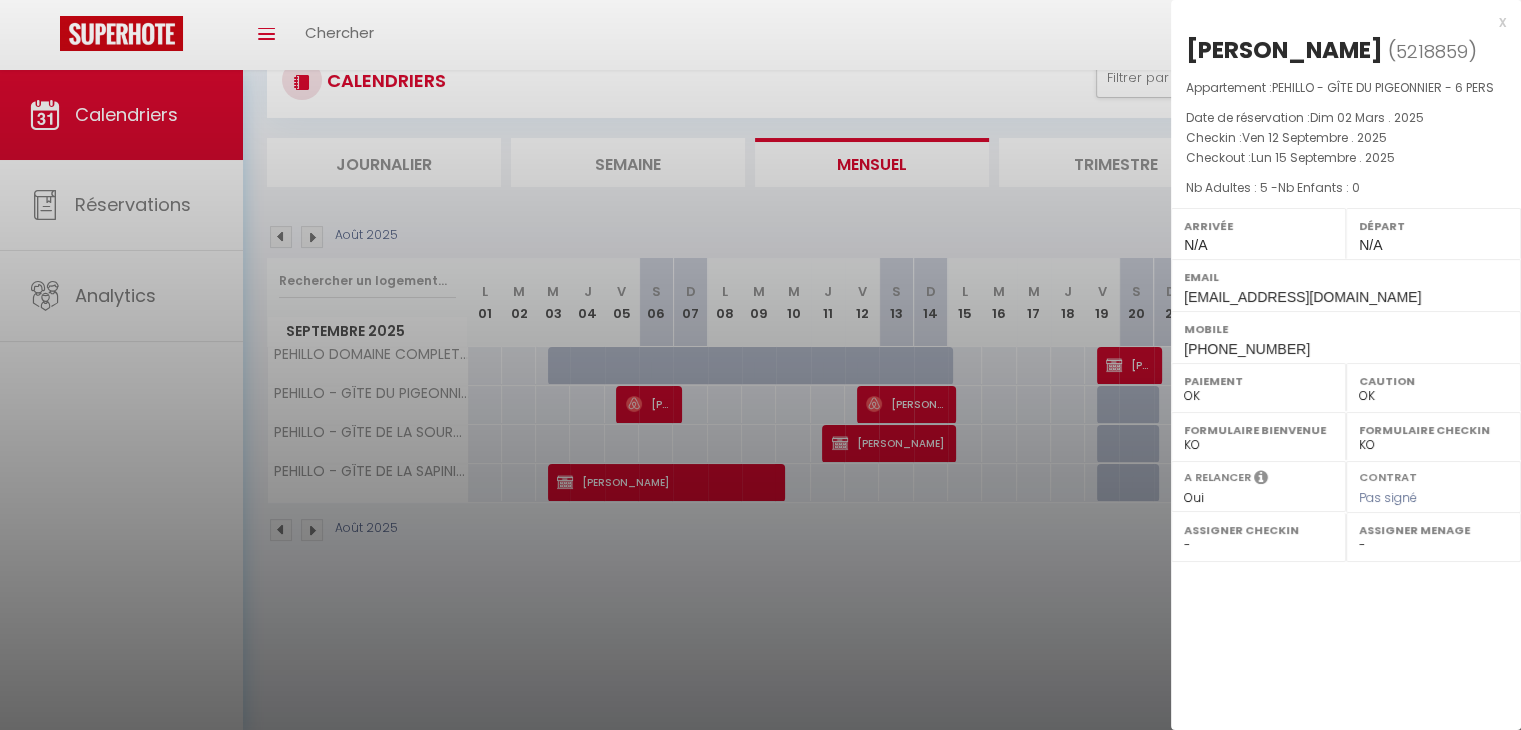 click at bounding box center [760, 365] 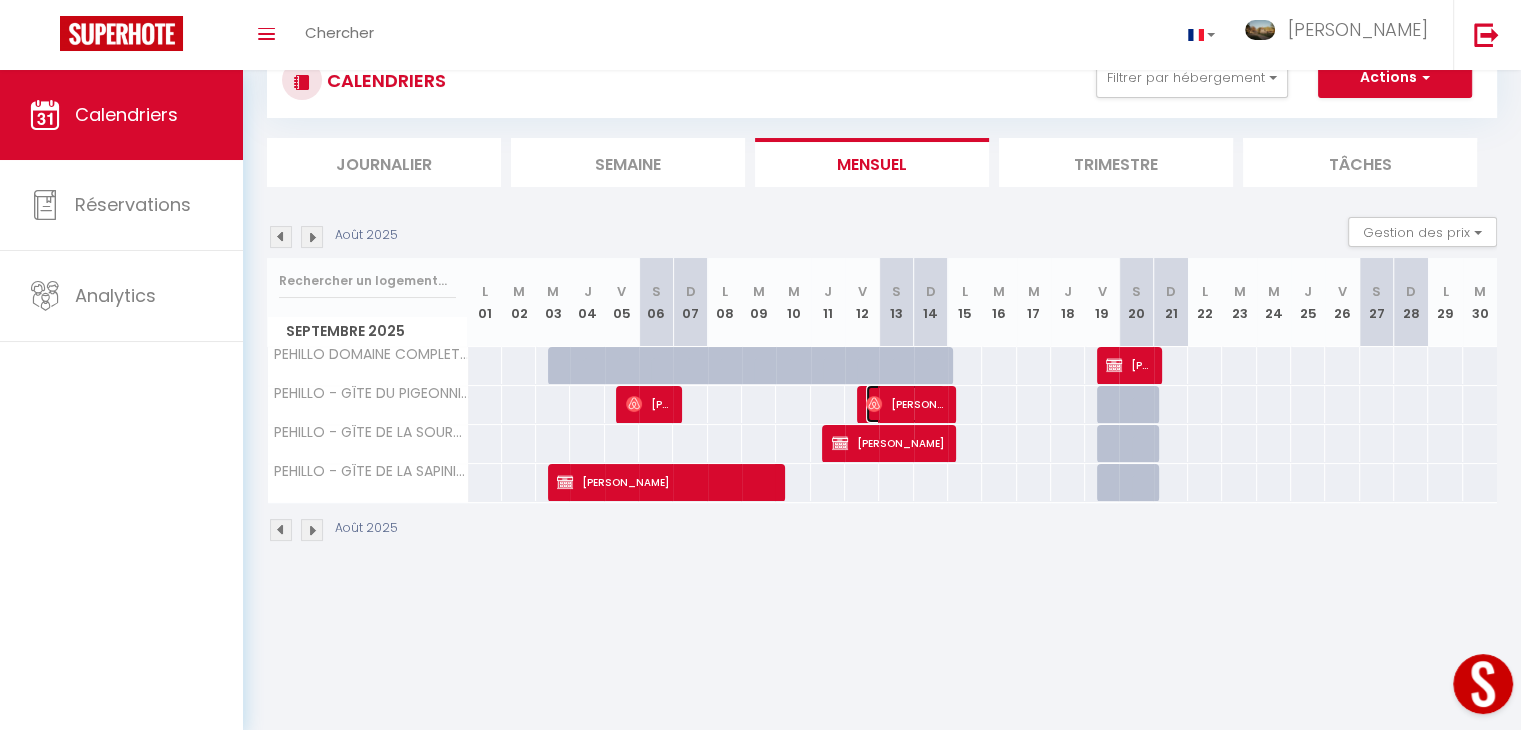 click on "[PERSON_NAME]" at bounding box center [905, 404] 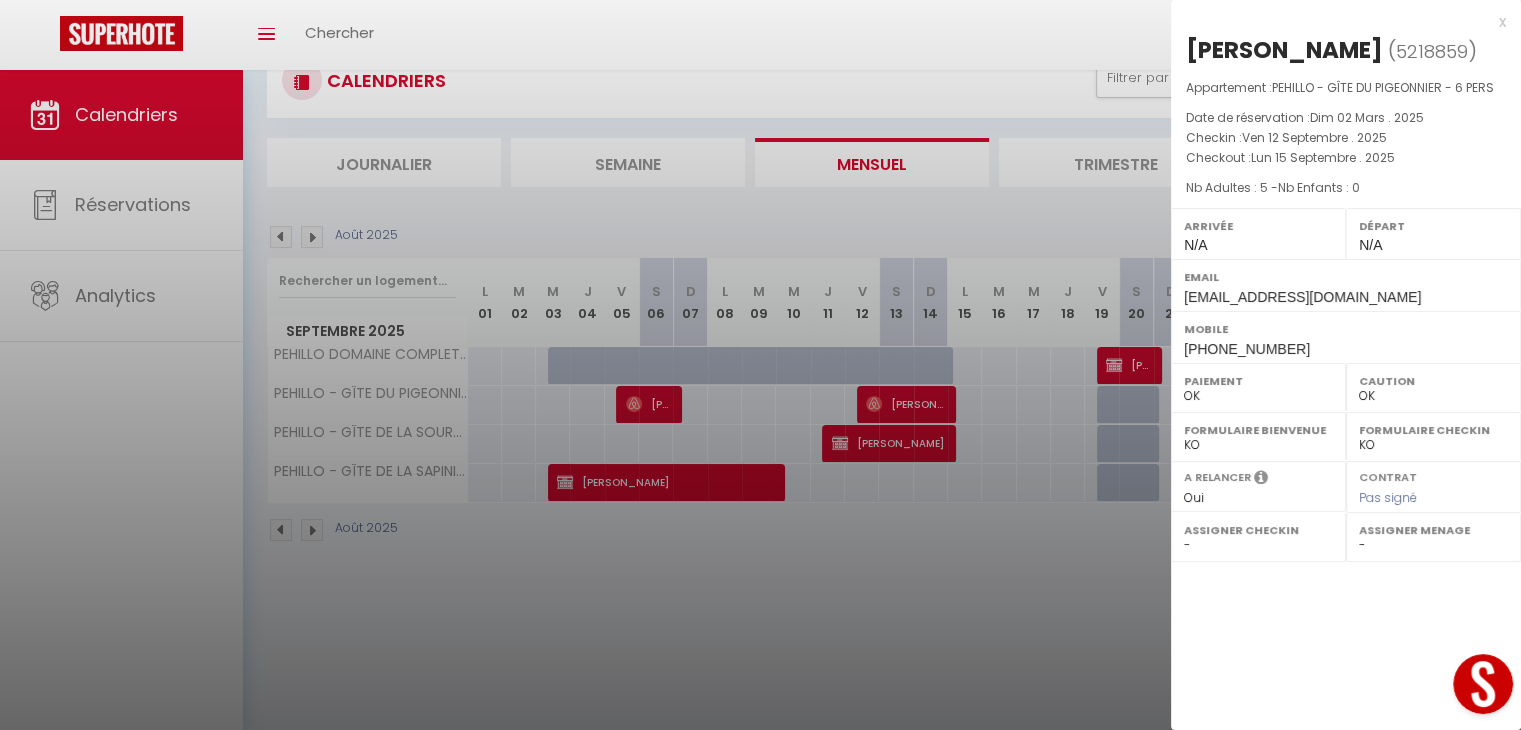 click on "Départ
N/A" at bounding box center (1433, 234) 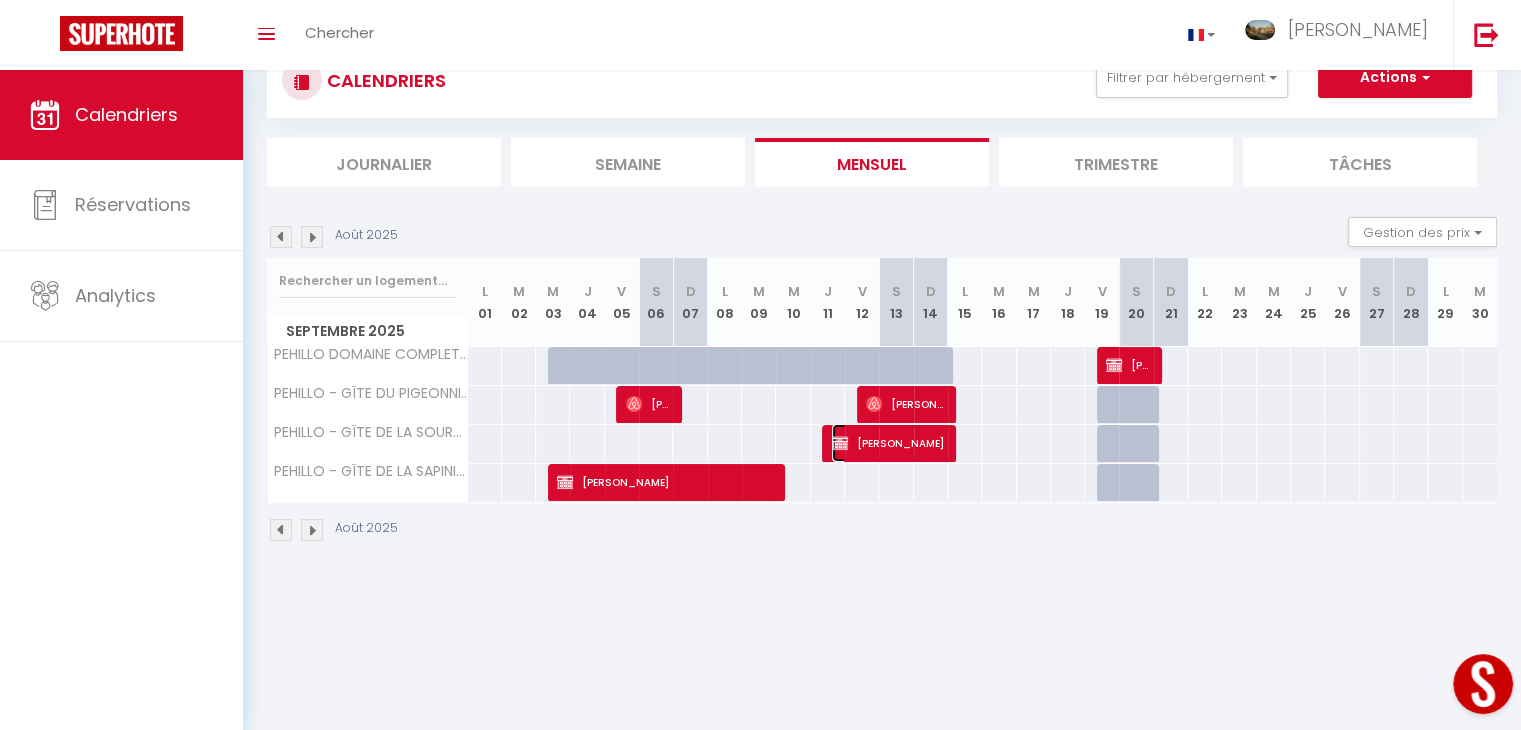 click on "[PERSON_NAME]" at bounding box center (888, 443) 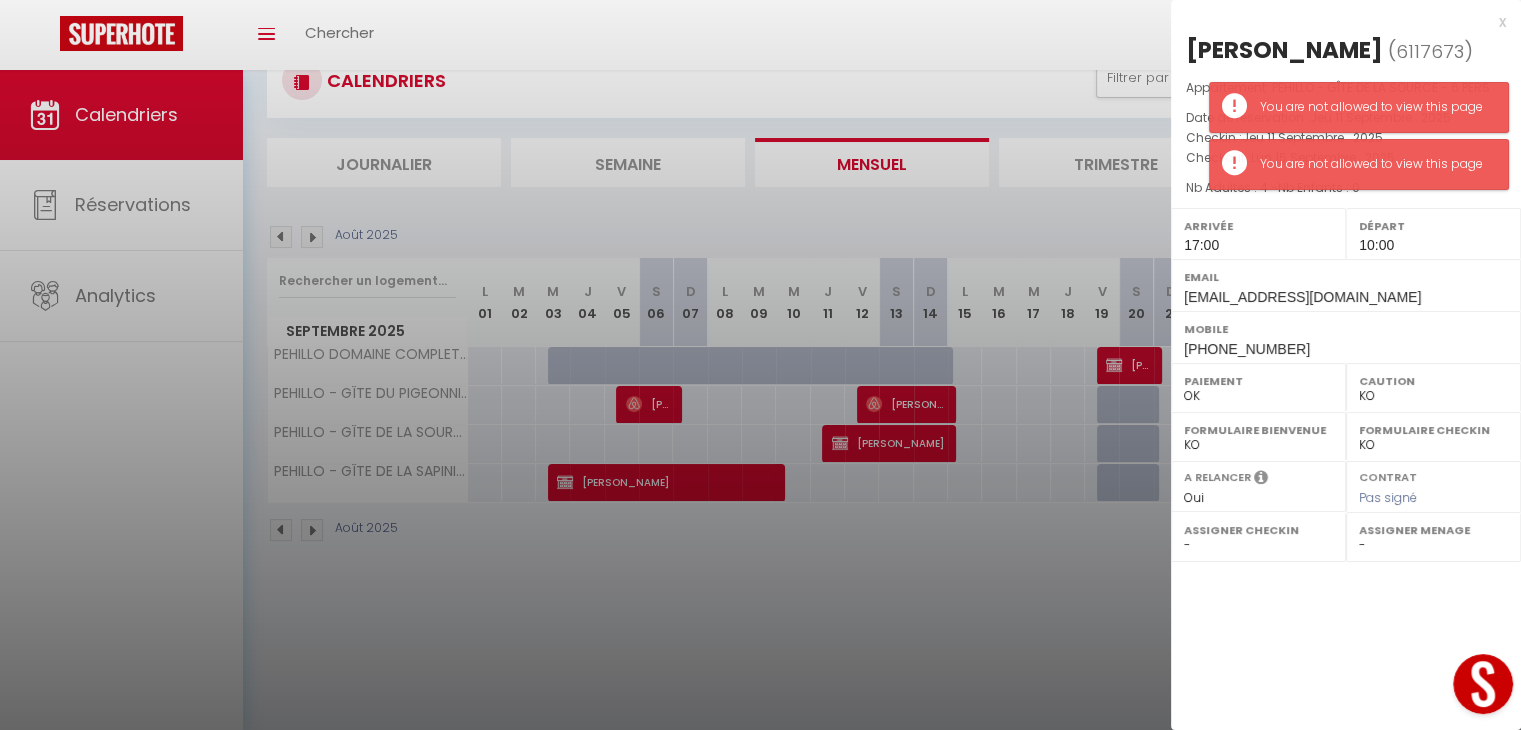 click on "x
[PERSON_NAME]
( 6117673 )
Appartement :
PEHILLO - GÎTE DE LA SOURCE - 6 PERS
Date de réservation :
Jeu 11 Septembre . 2025
Checkin :
Jeu 11 Septembre . 2025
Checkout :
Lun 15 Septembre . 2025
Nb Adultes : 4 -
Nb Enfants :
0             Arrivée
17:00   Départ
10:00   Email
[EMAIL_ADDRESS][DOMAIN_NAME]   Mobile
[PHONE_NUMBER]   Paiement
OK   KO   Caution   OK   KO   Formulaire Bienvenue
OK   KO   Formulaire Checkin
OK   KO    A relancer     Oui   Non   Contrat
Pas signé" at bounding box center (1346, 365) 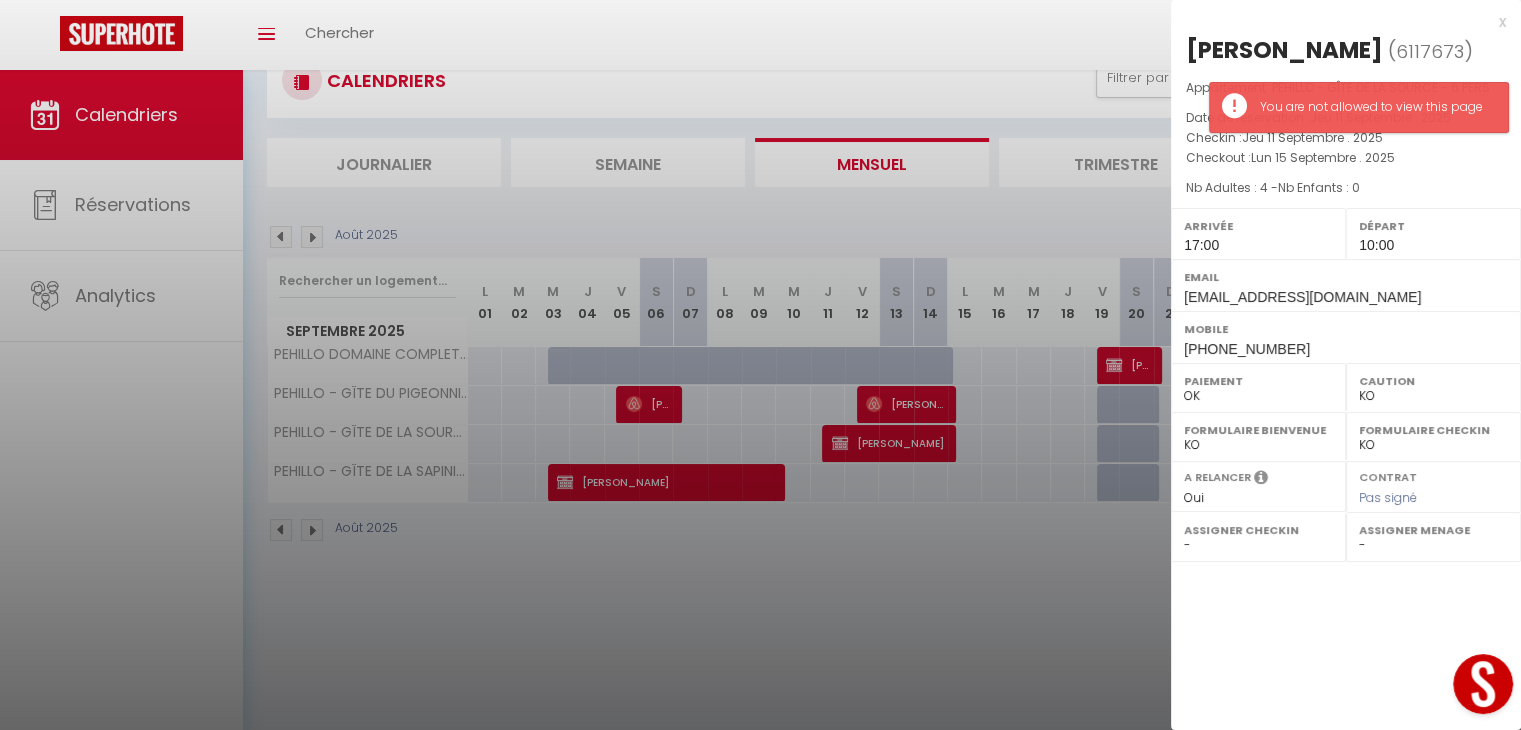 click on "Départ" at bounding box center (1433, 226) 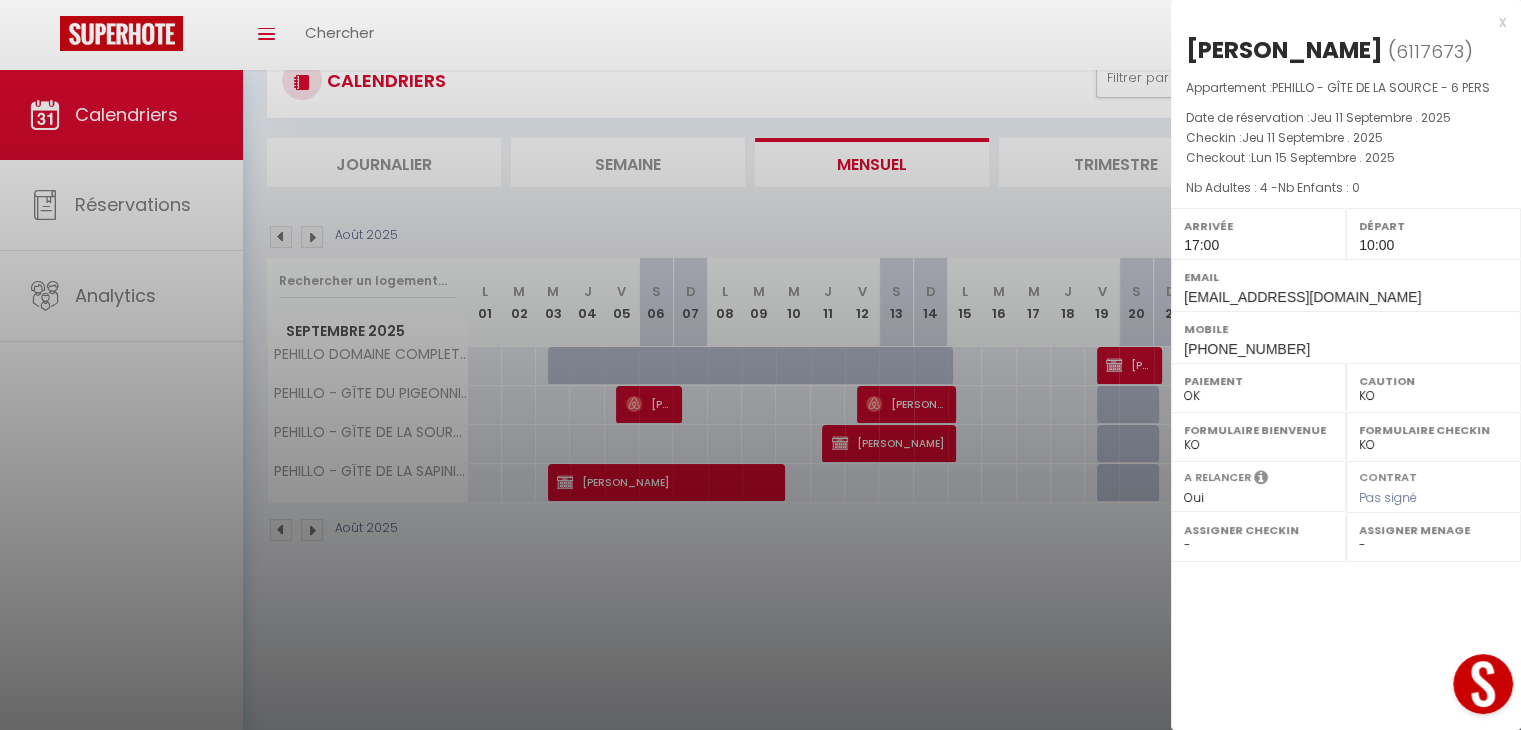 click at bounding box center [760, 365] 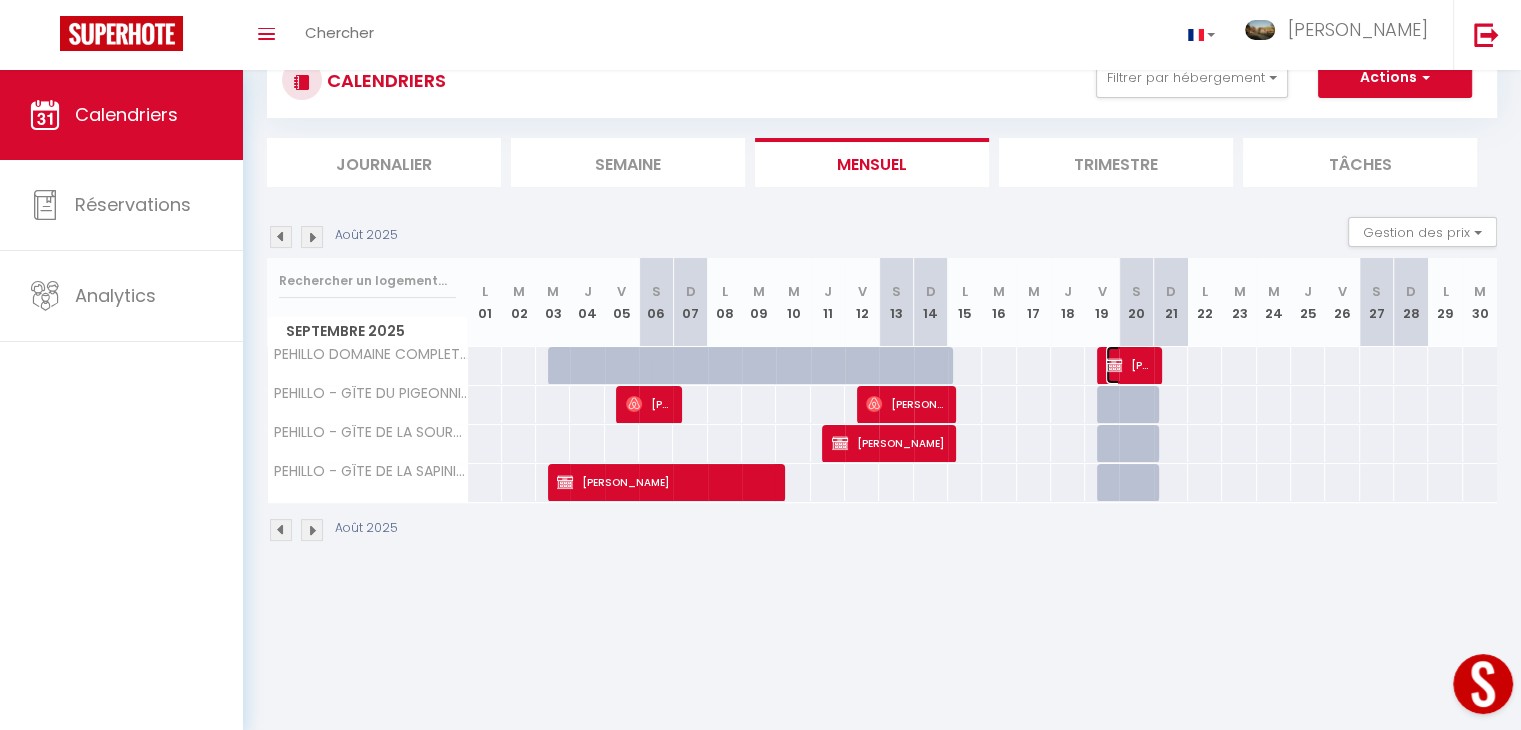 click on "[PERSON_NAME]" at bounding box center [1128, 365] 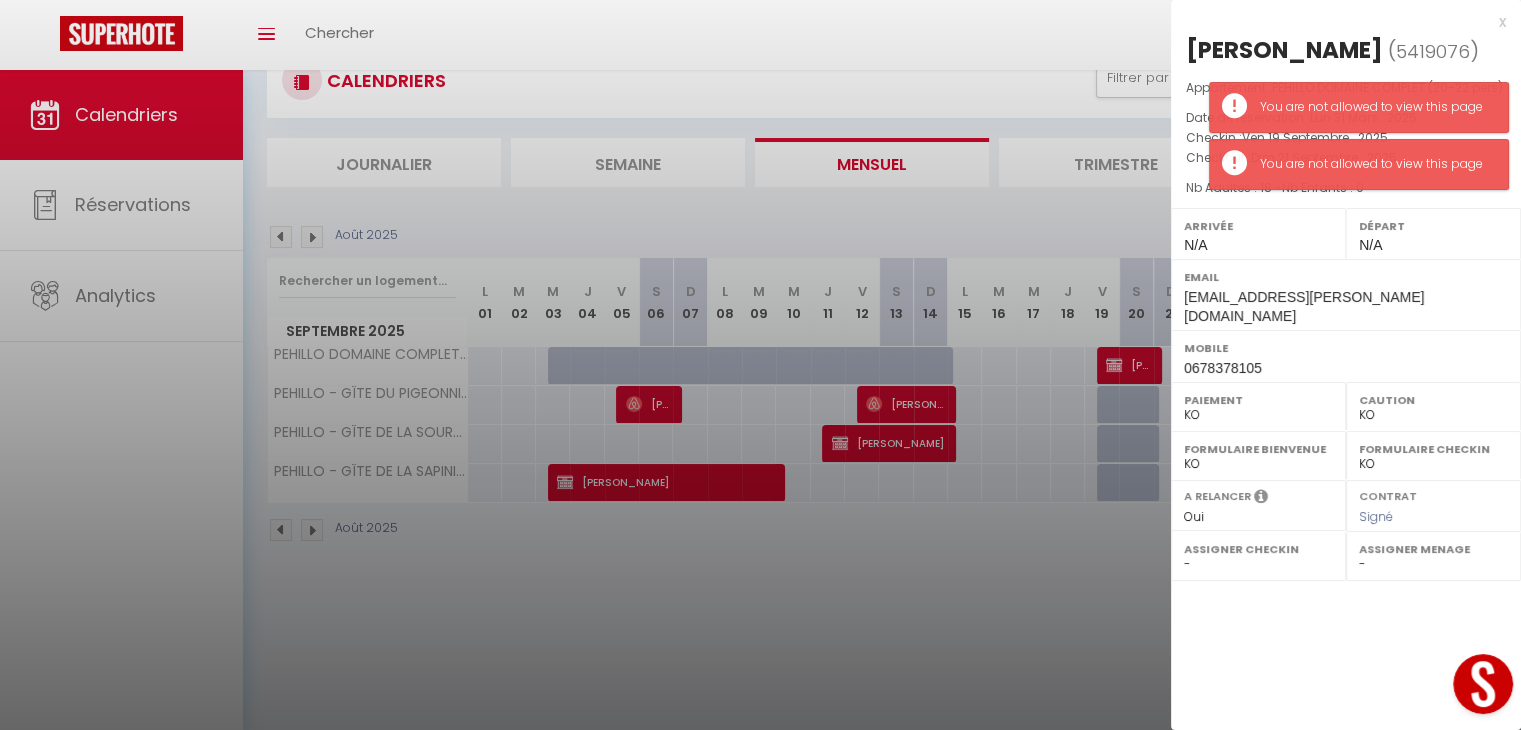 click on "Départ" at bounding box center (1433, 226) 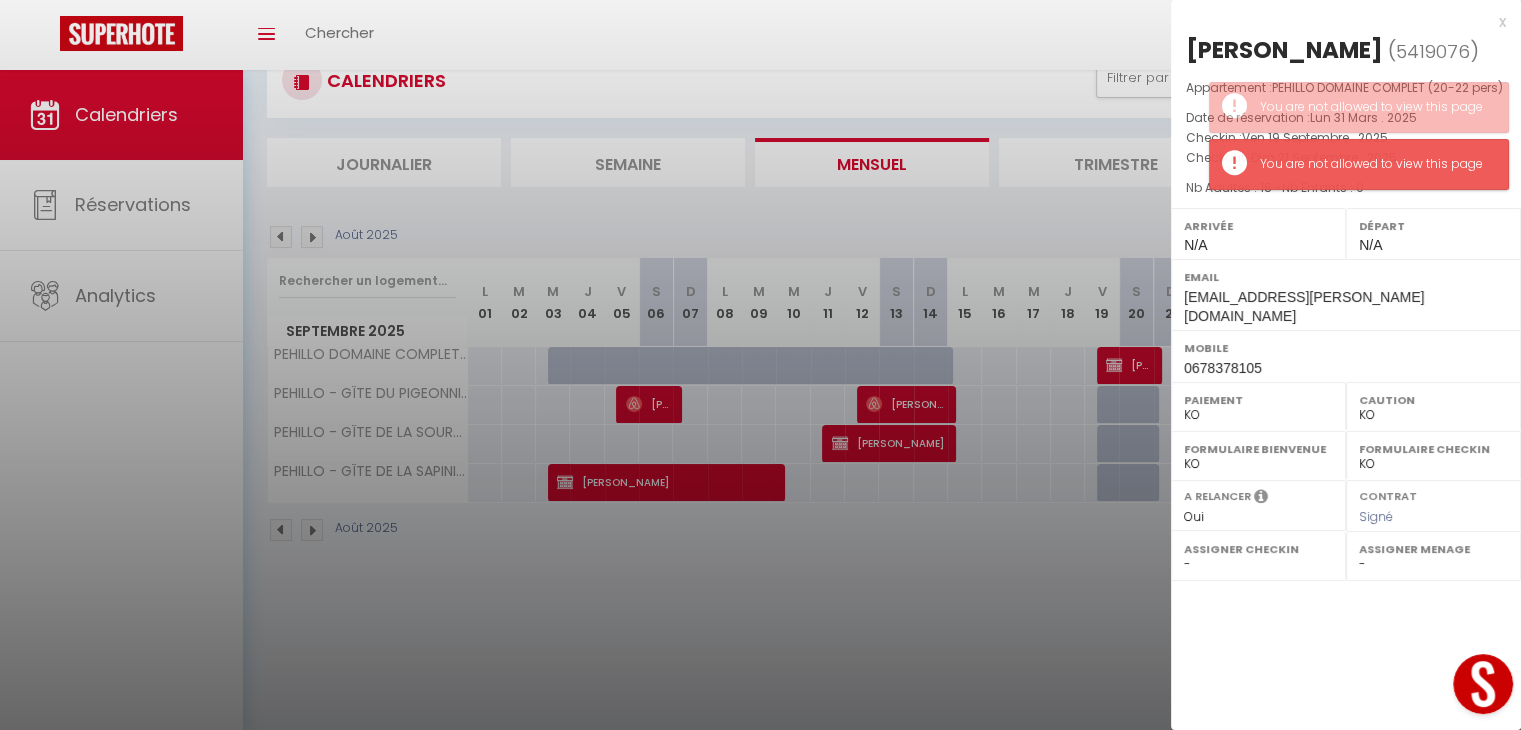 click on "Appartement :
PEHILLO DOMAINE COMPLET (20-22 pers)
Date de réservation :
Lun 31 Mars . 2025
Checkin :
Ven 19 Septembre . 2025
Checkout :
Dim 21 Septembre . 2025
Nb Adultes : 18 -
Nb Enfants :
0" at bounding box center (1346, 138) 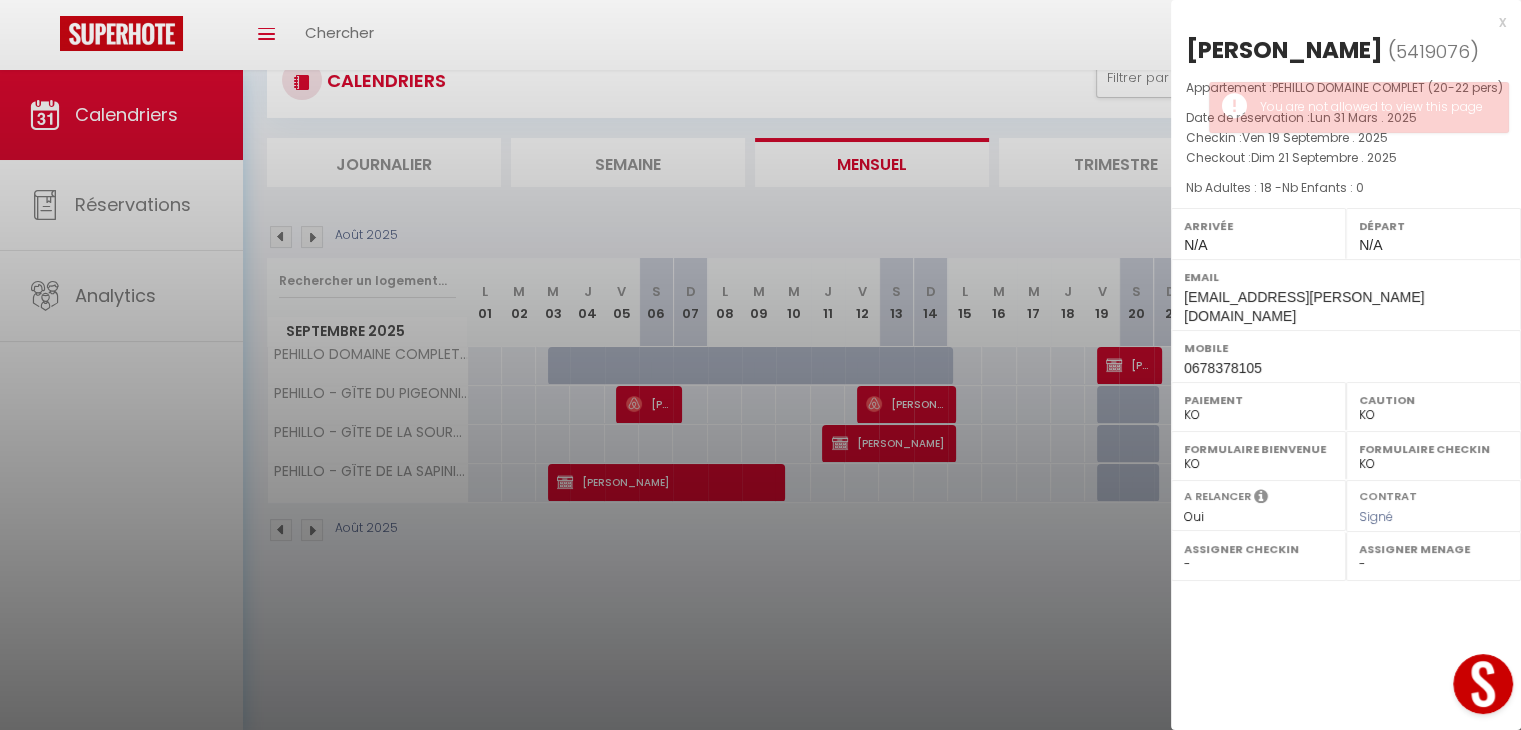 click on "Appartement :
PEHILLO DOMAINE COMPLET (20-22 pers)
Date de réservation :
Lun 31 Mars . 2025
Checkin :
Ven 19 Septembre . 2025
Checkout :
Dim 21 Septembre . 2025
Nb Adultes : 18 -
Nb Enfants :
0" at bounding box center [1346, 138] 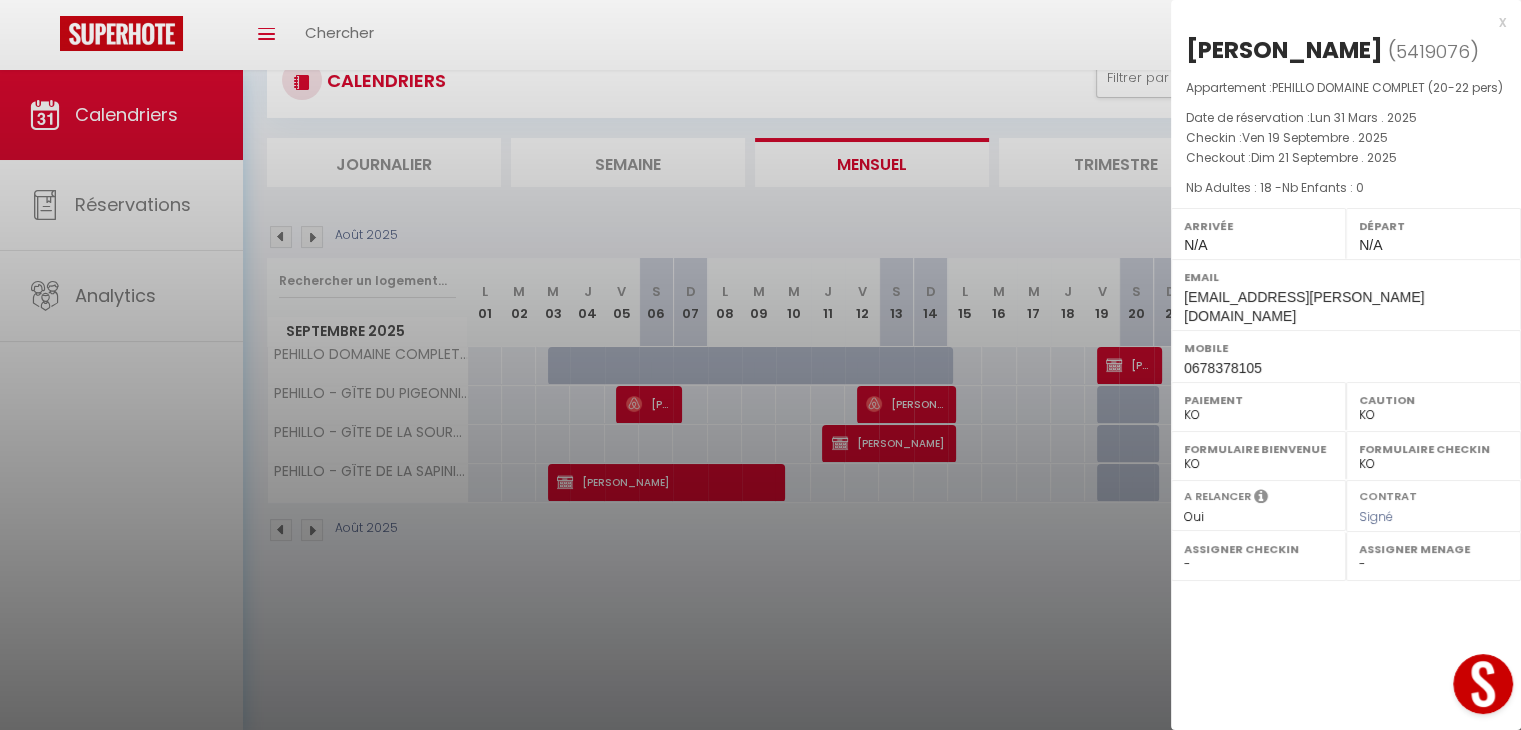 click at bounding box center [760, 365] 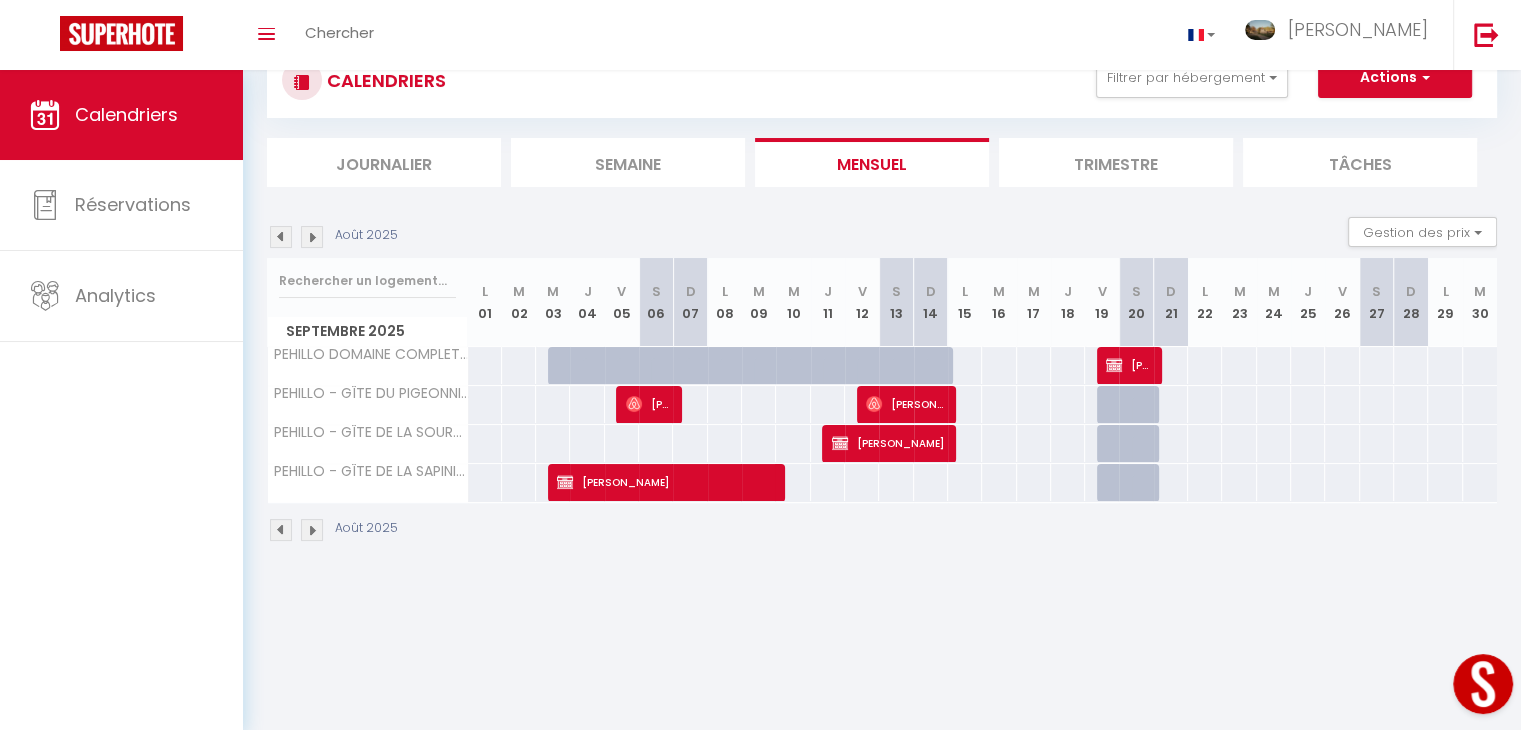click at bounding box center (312, 530) 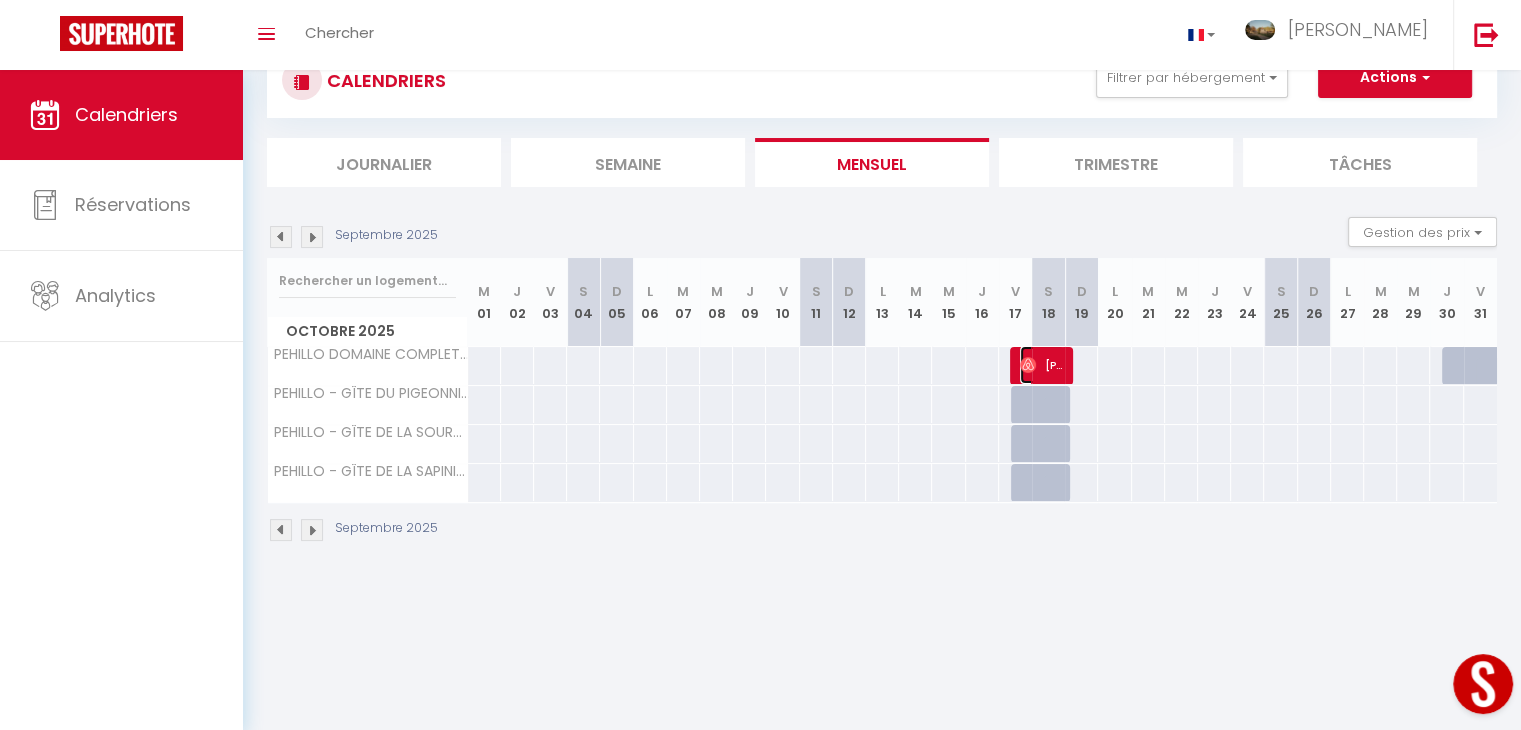 click on "[PERSON_NAME]" at bounding box center (1042, 365) 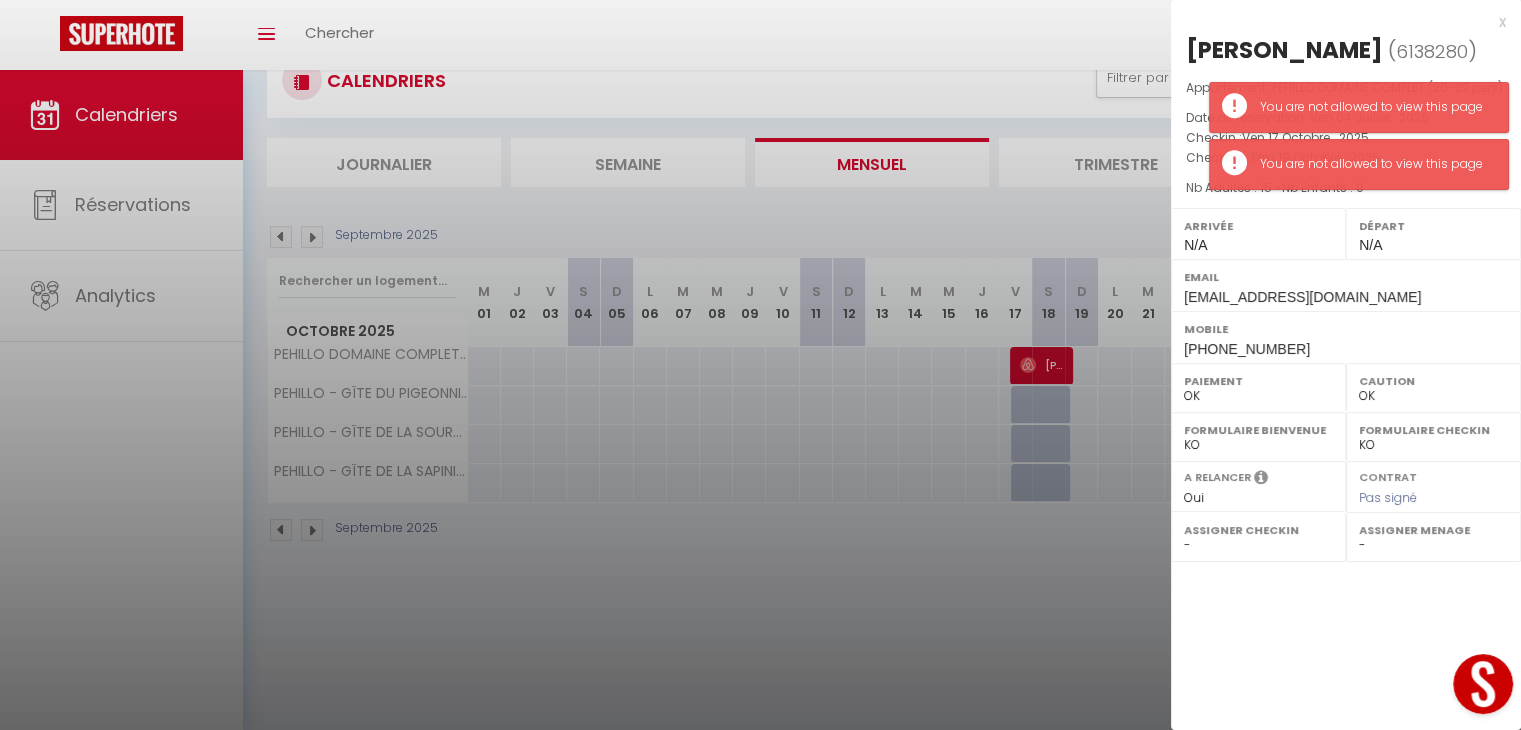 click on "Nb Adultes : 15 -
Nb Enfants :
0" at bounding box center [1346, 188] 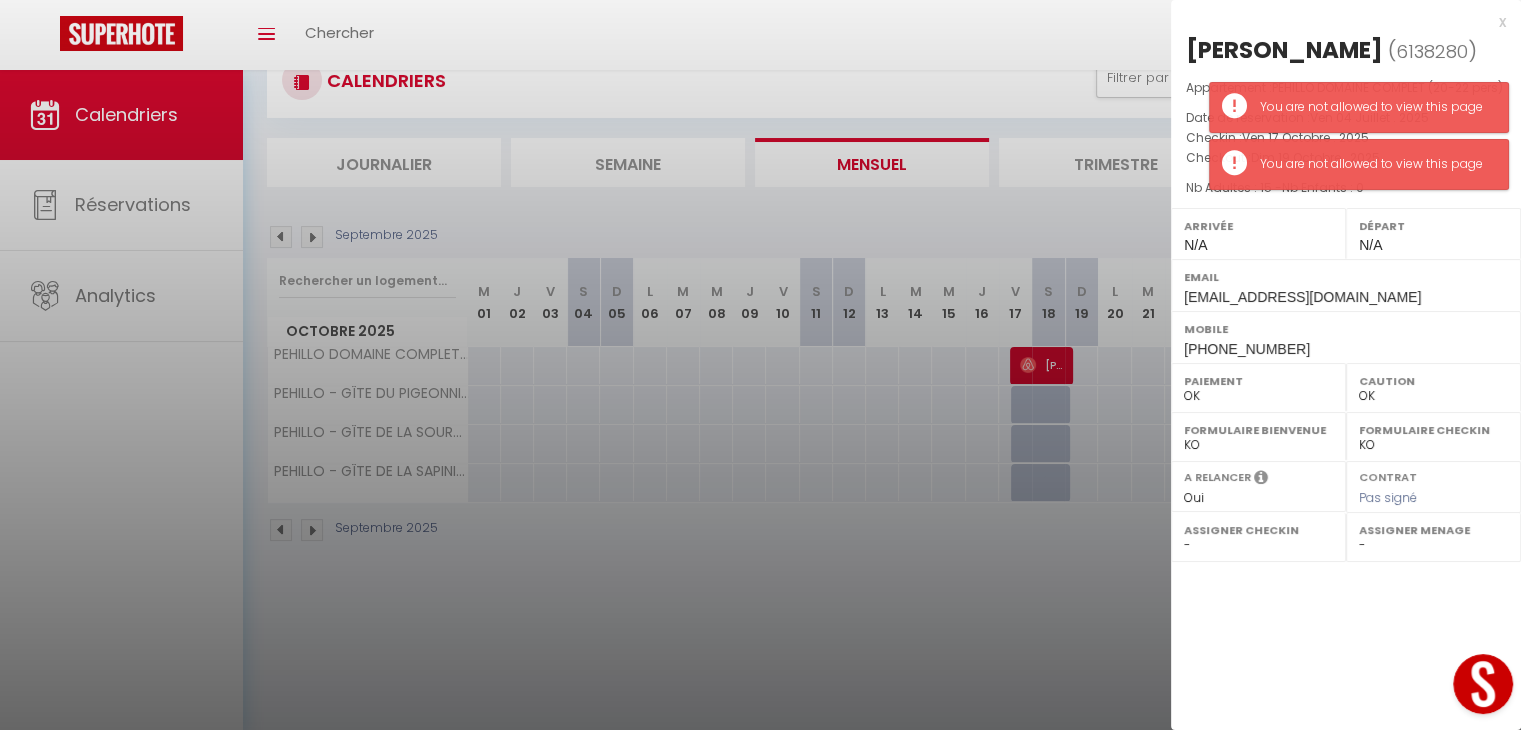 click on "Nb Adultes : 15 -
Nb Enfants :
0" at bounding box center [1346, 188] 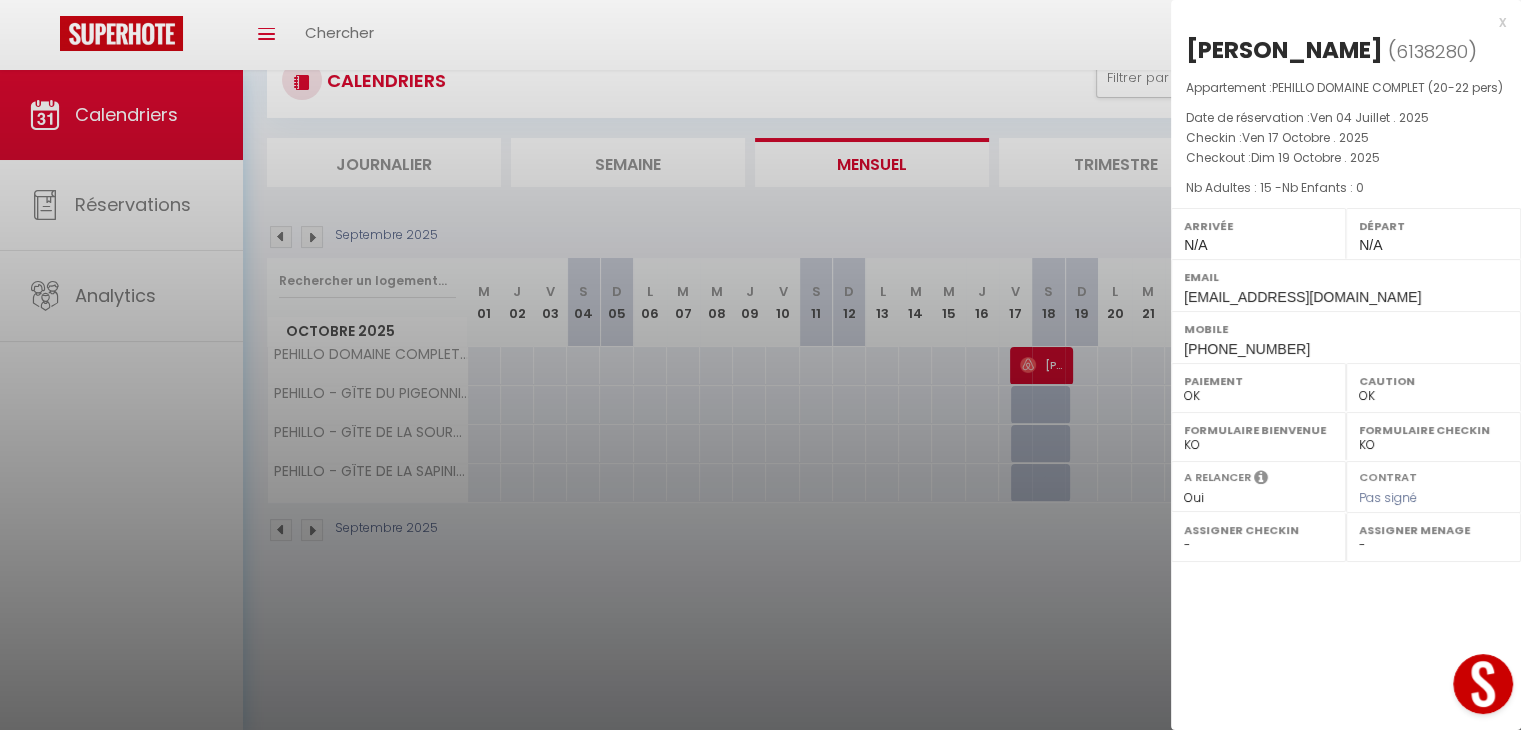 click at bounding box center [760, 365] 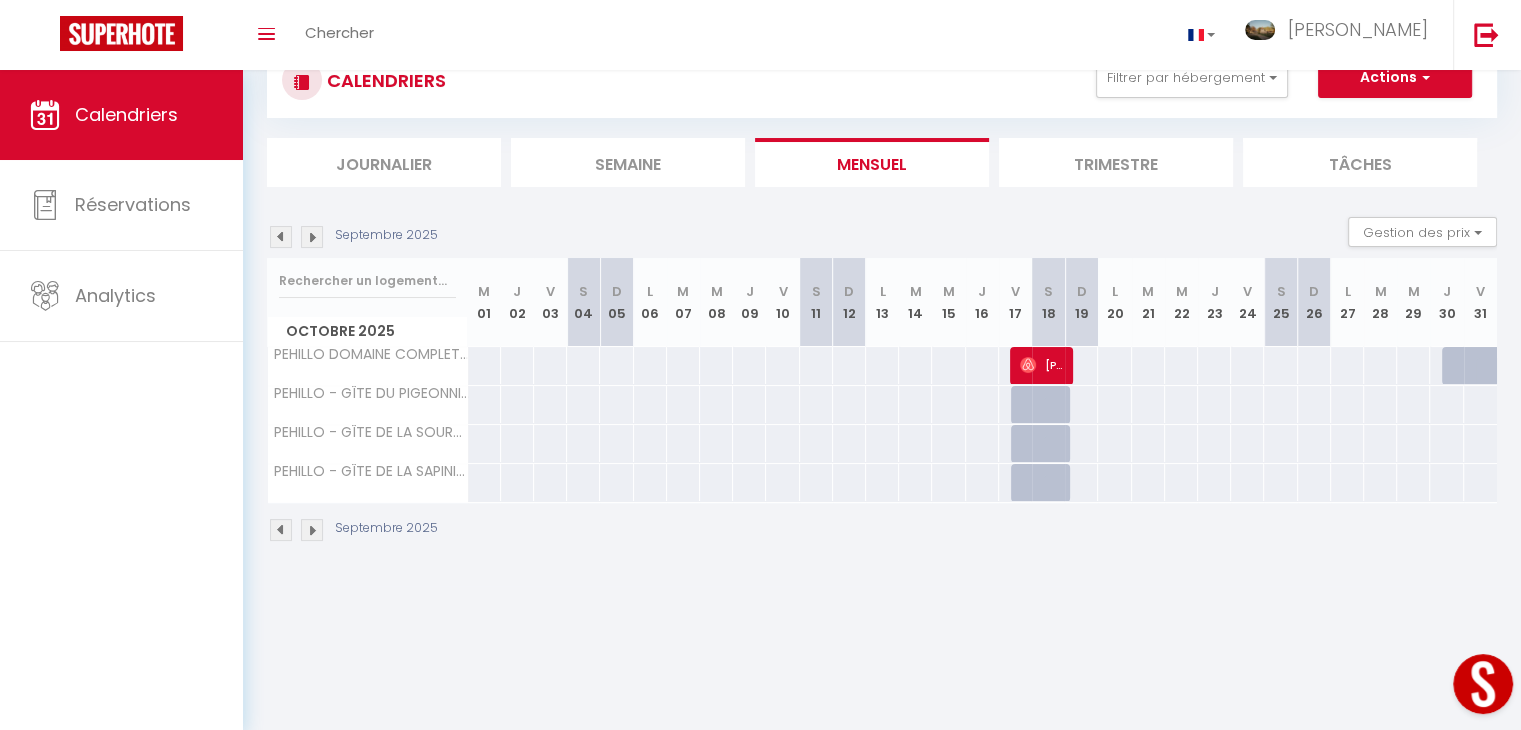 click at bounding box center (312, 530) 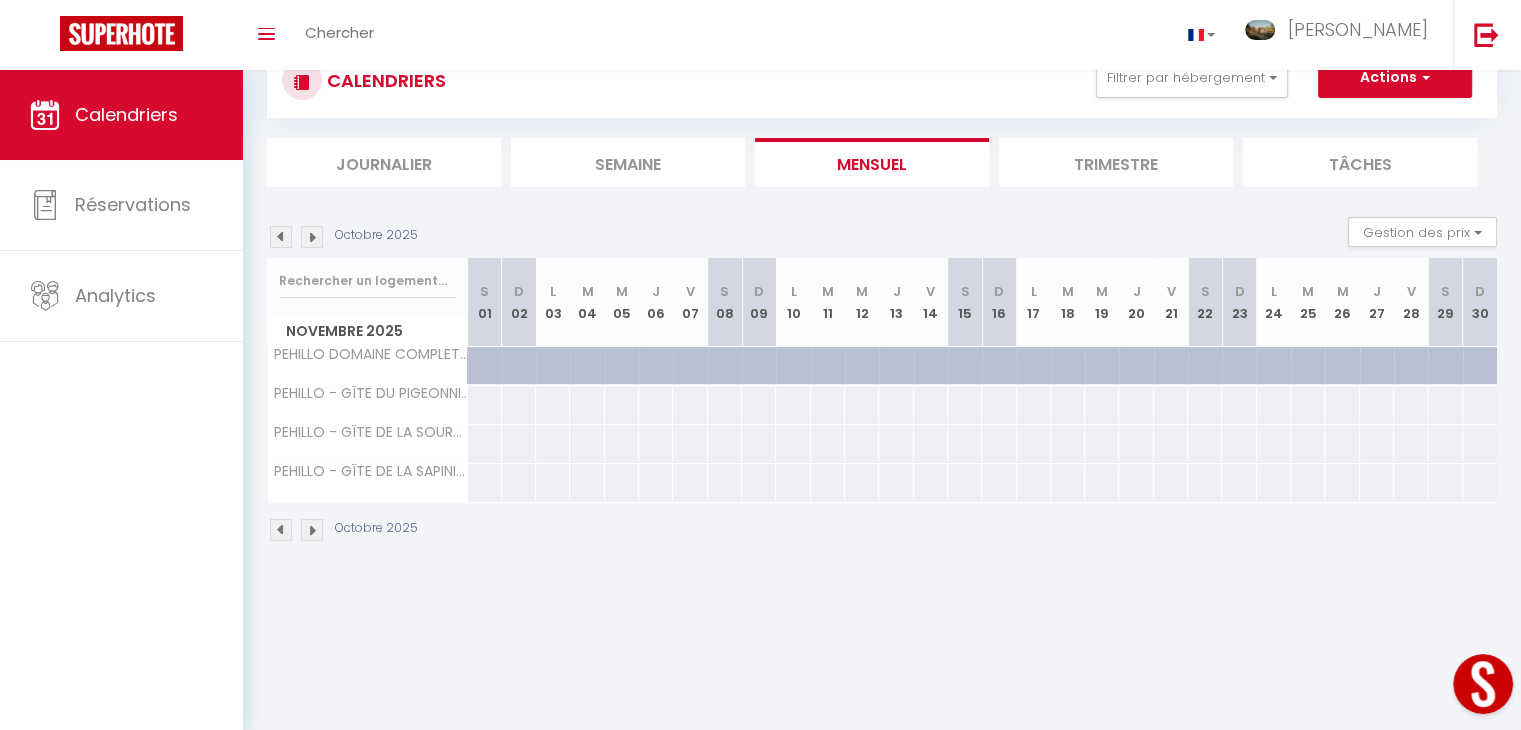 click at bounding box center [312, 530] 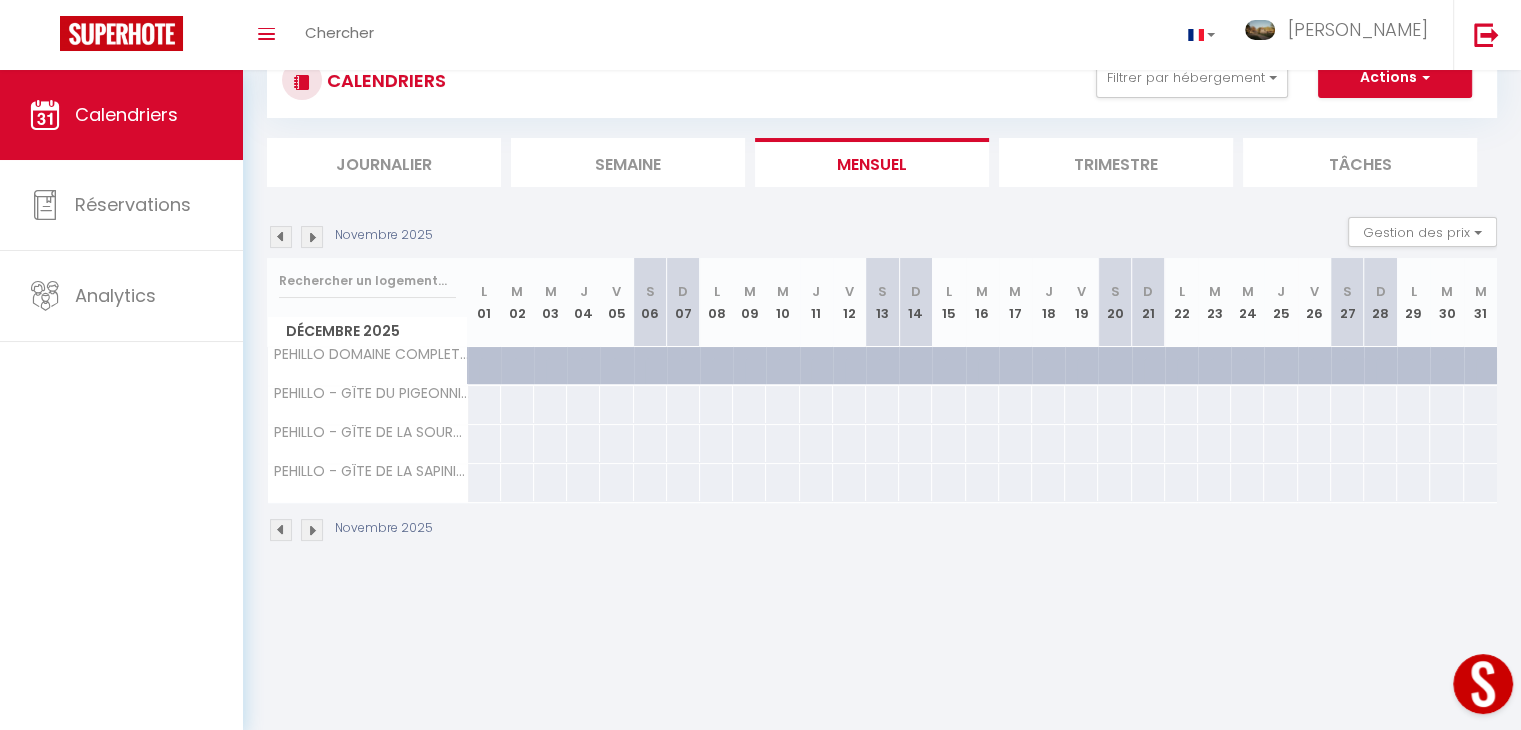 click at bounding box center (312, 530) 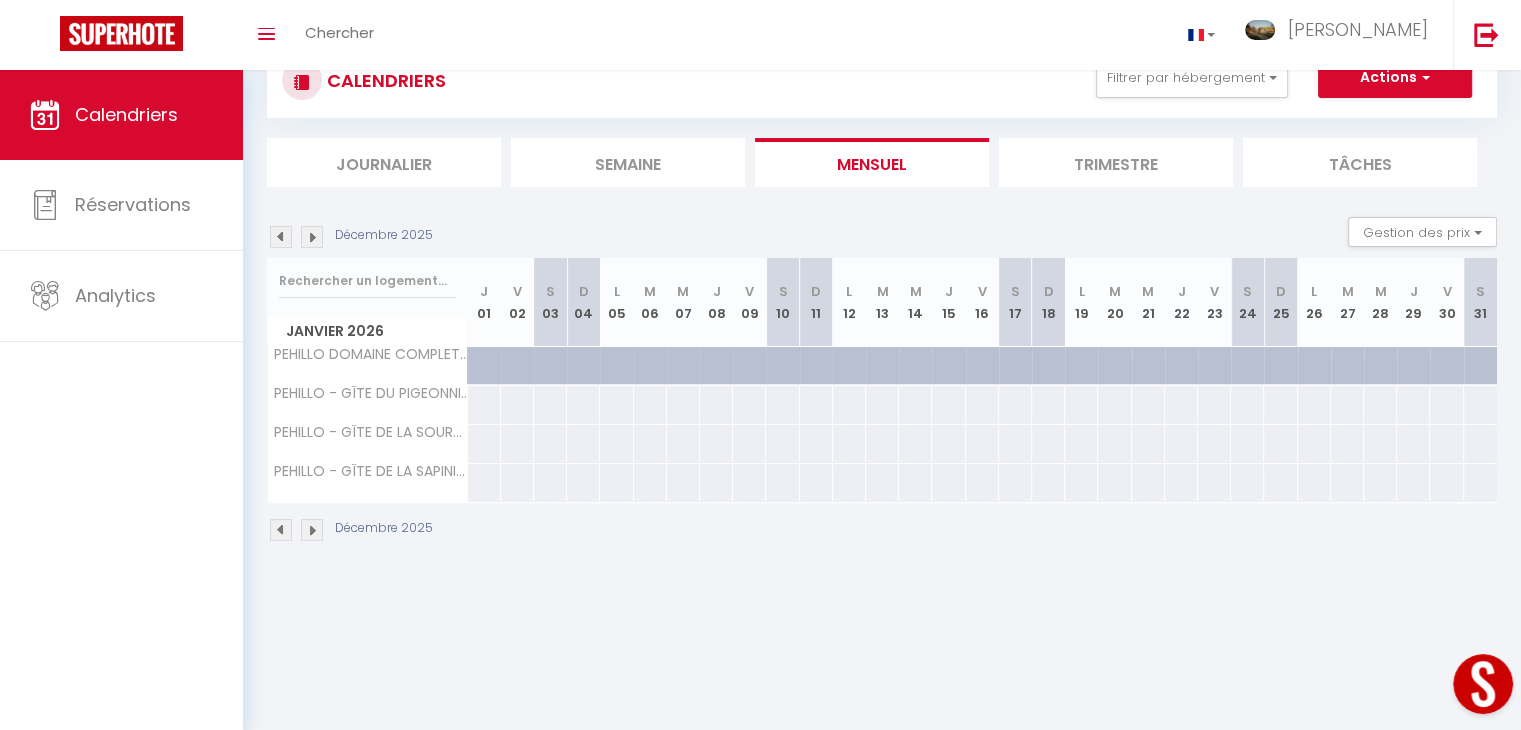 click at bounding box center [312, 530] 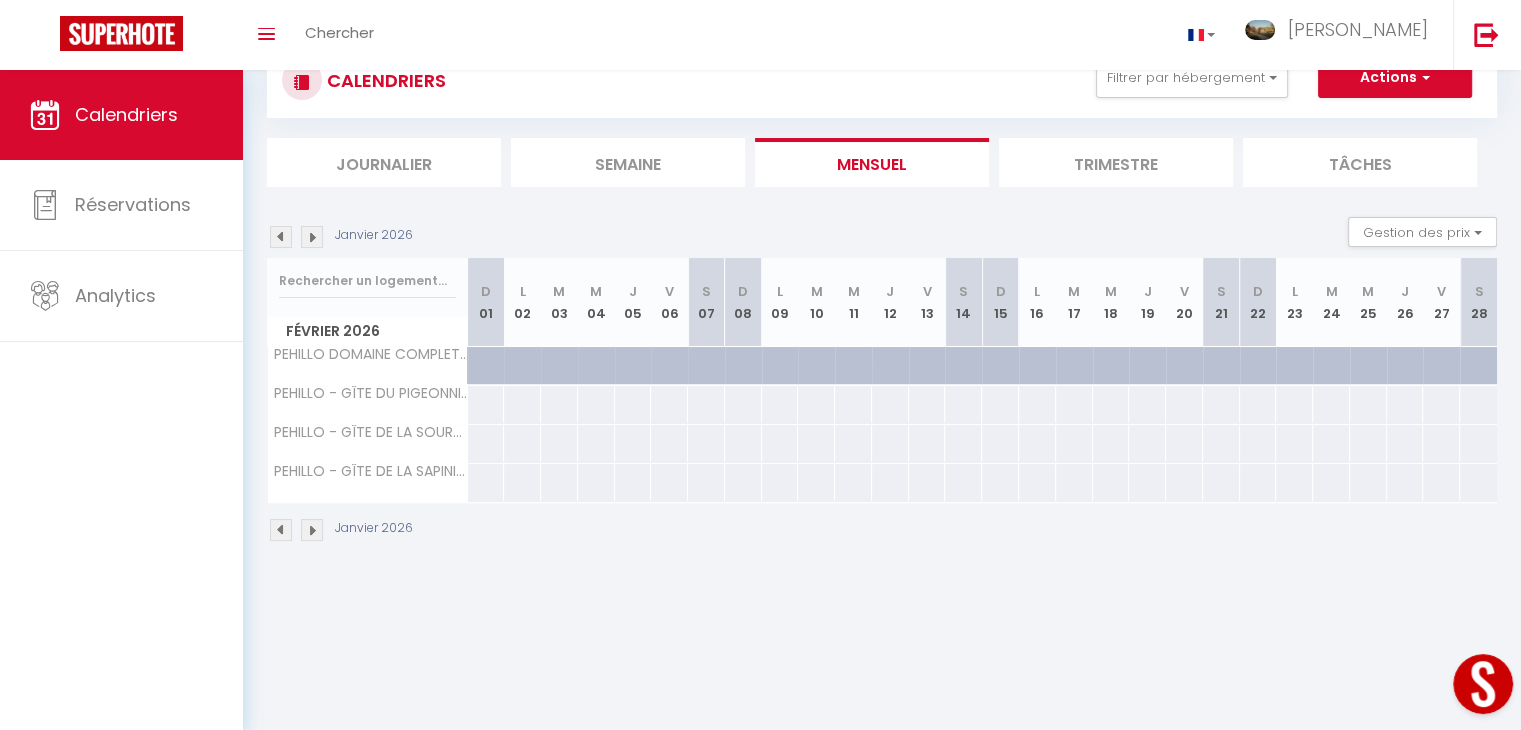 click at bounding box center (312, 530) 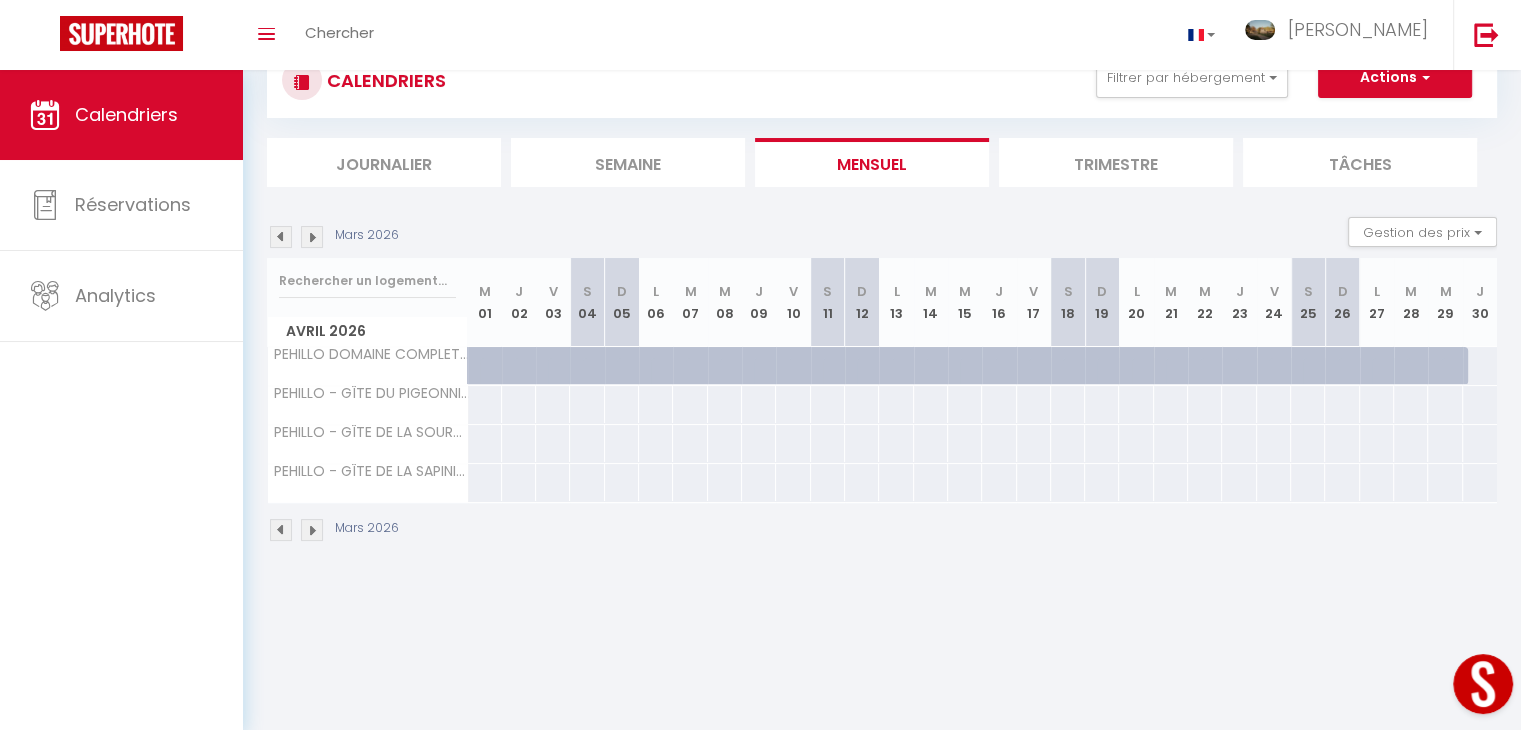 click at bounding box center [312, 530] 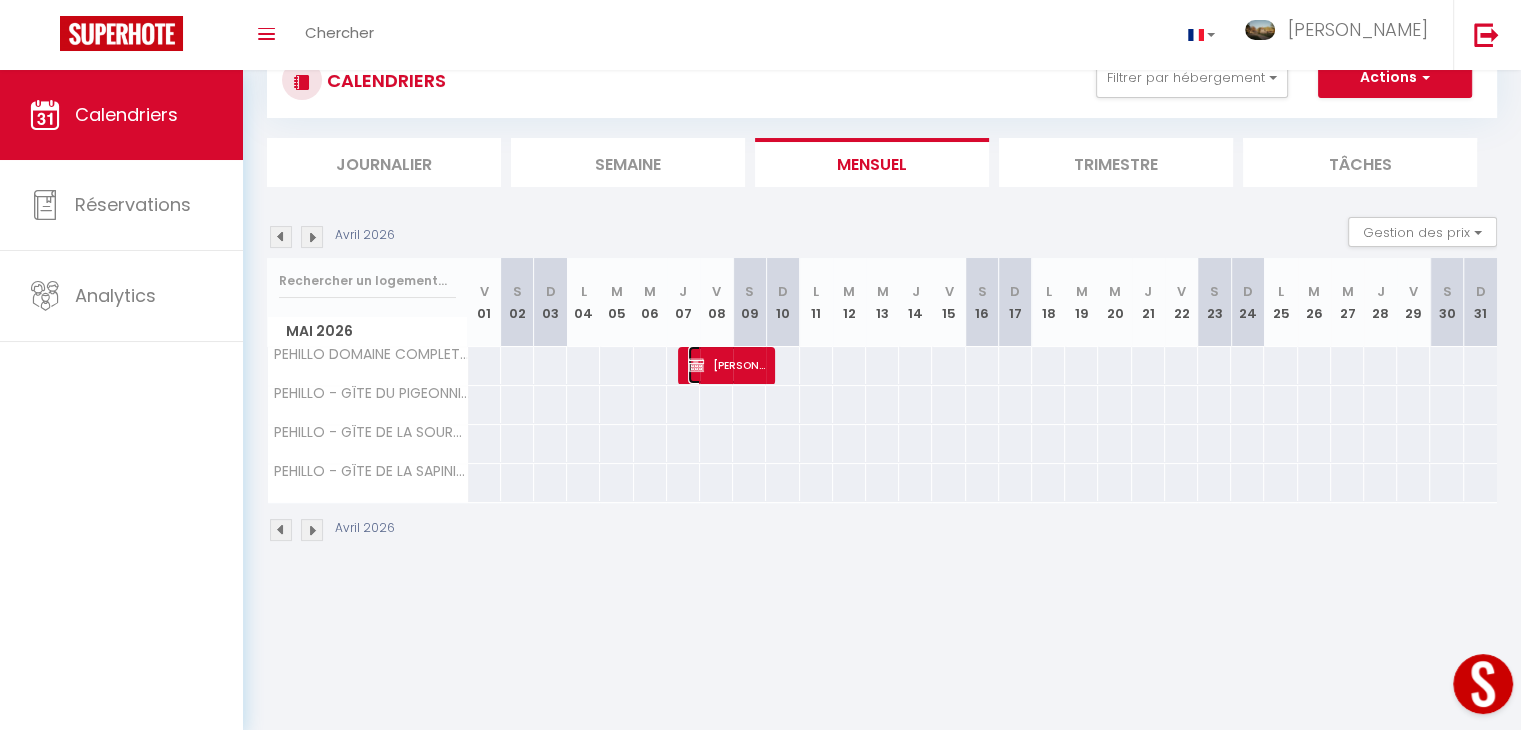 click on "[PERSON_NAME]" at bounding box center (726, 365) 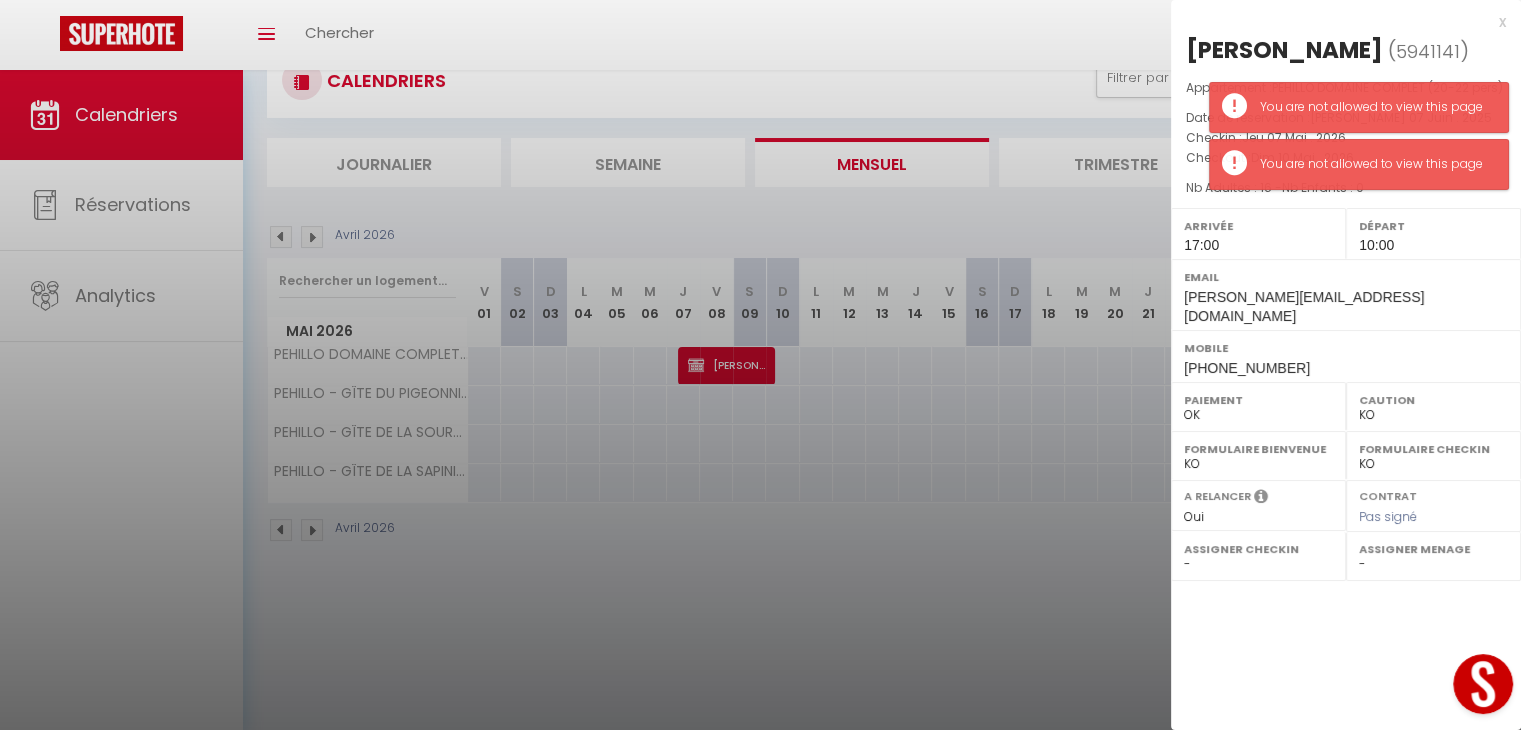 click on "Nb Adultes : 16 -
Nb Enfants :
0" at bounding box center [1346, 188] 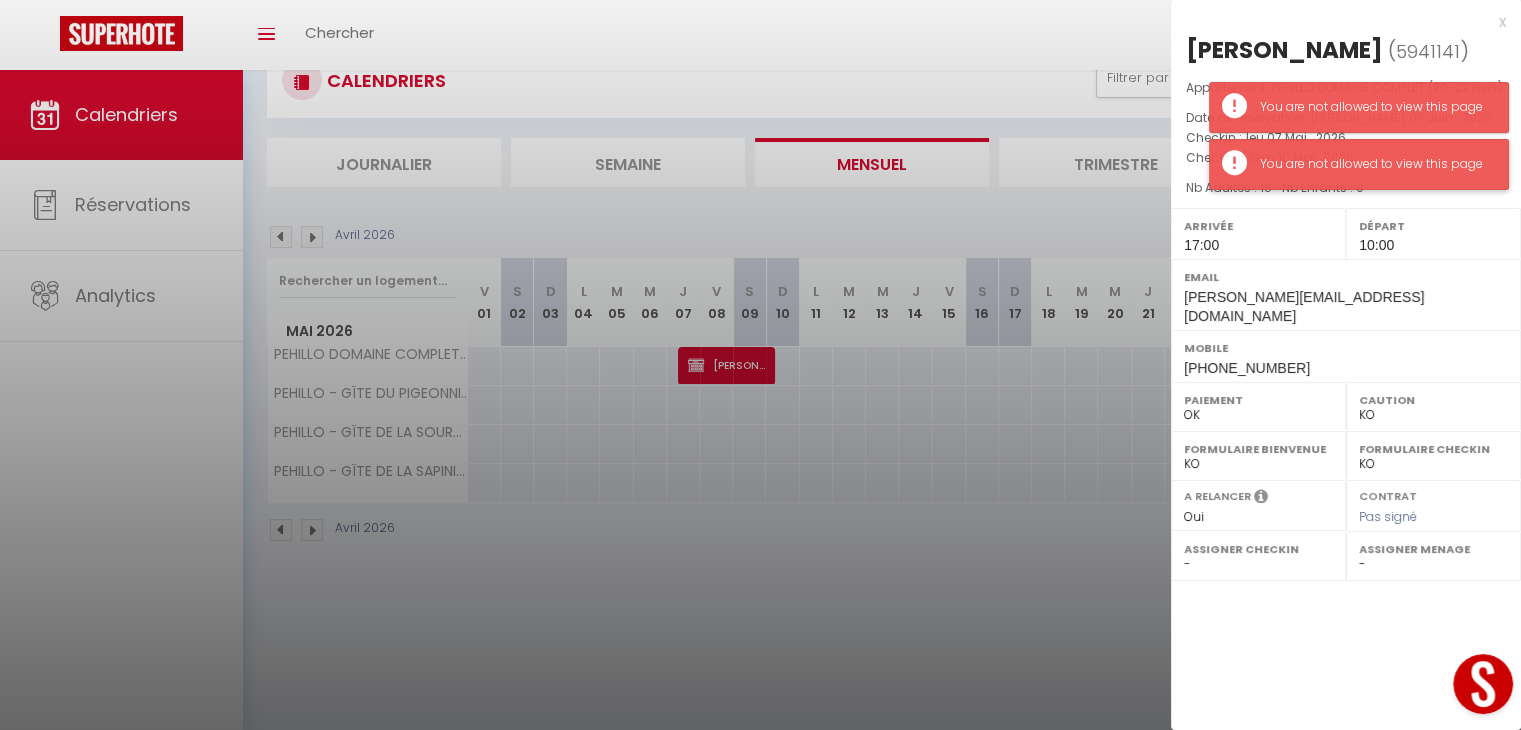 click on "You are not allowed to view this page" at bounding box center [1359, 164] 